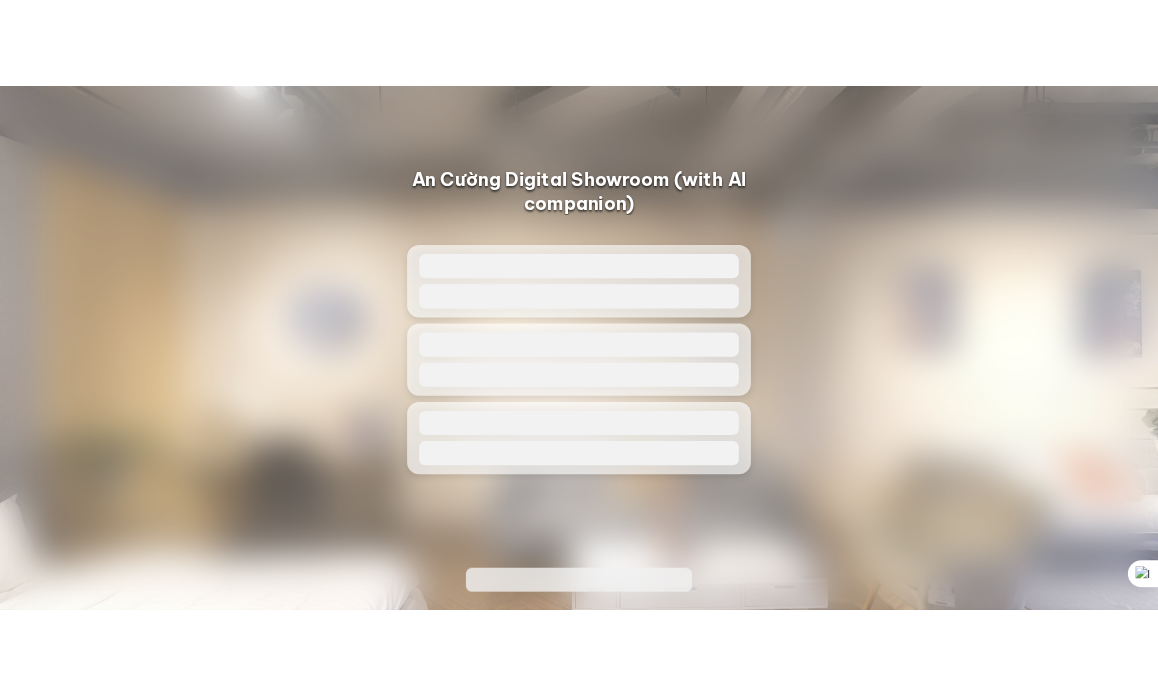 scroll, scrollTop: 0, scrollLeft: 0, axis: both 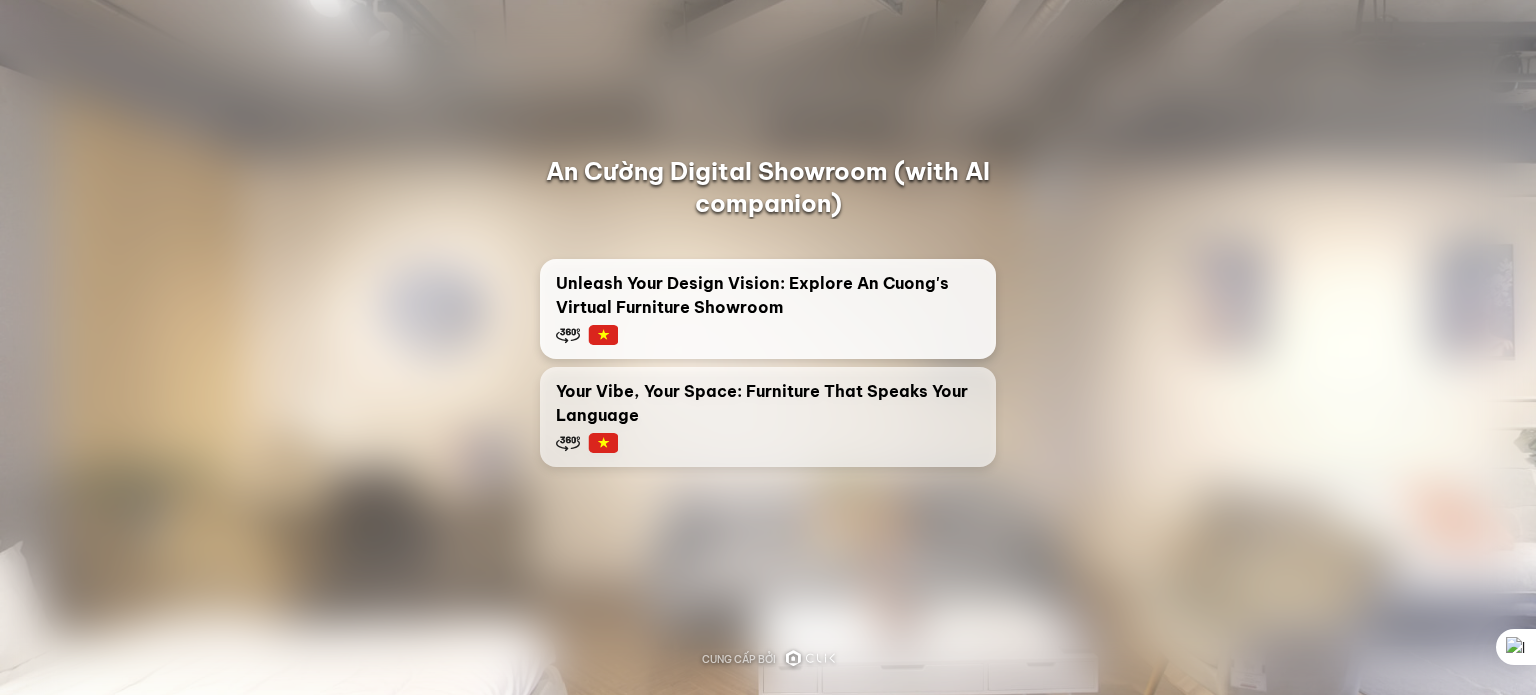 click at bounding box center [603, 335] 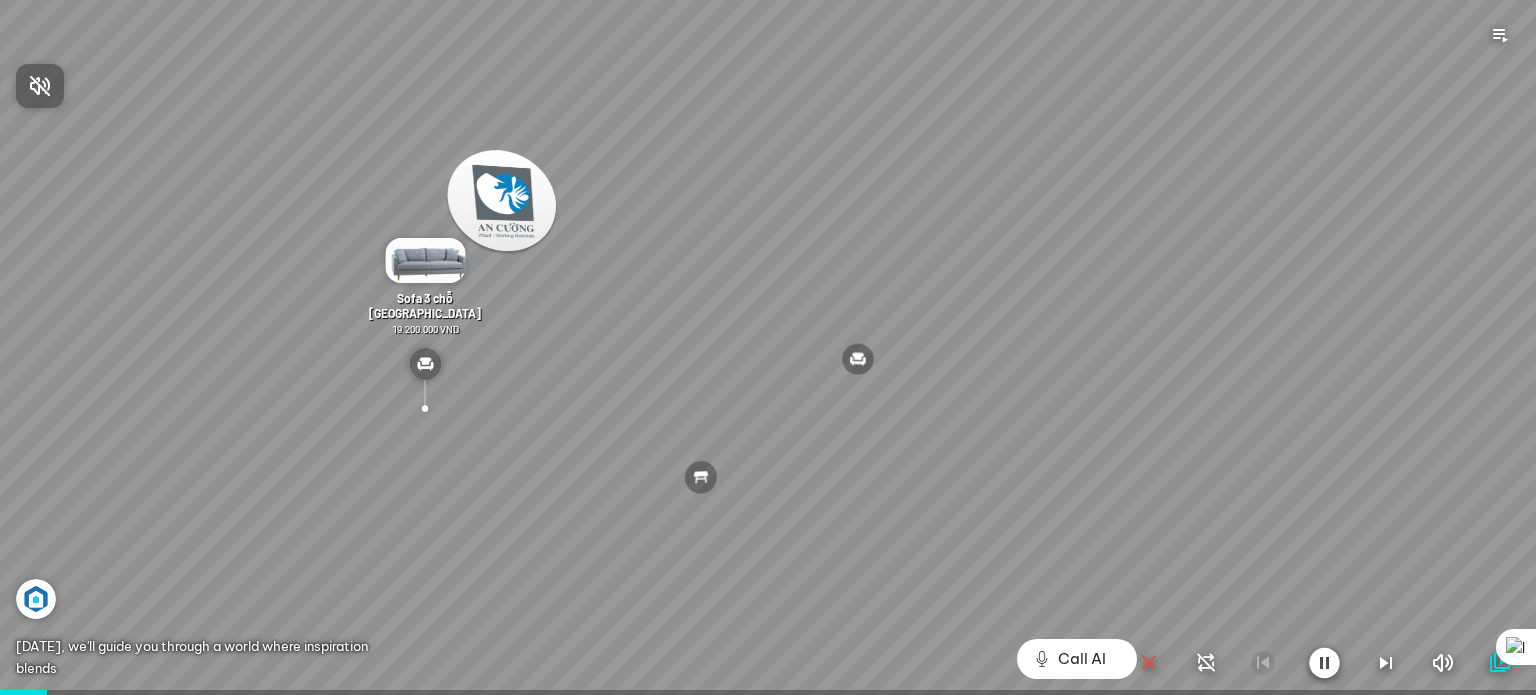 drag, startPoint x: 960, startPoint y: 411, endPoint x: 891, endPoint y: 425, distance: 70.40597 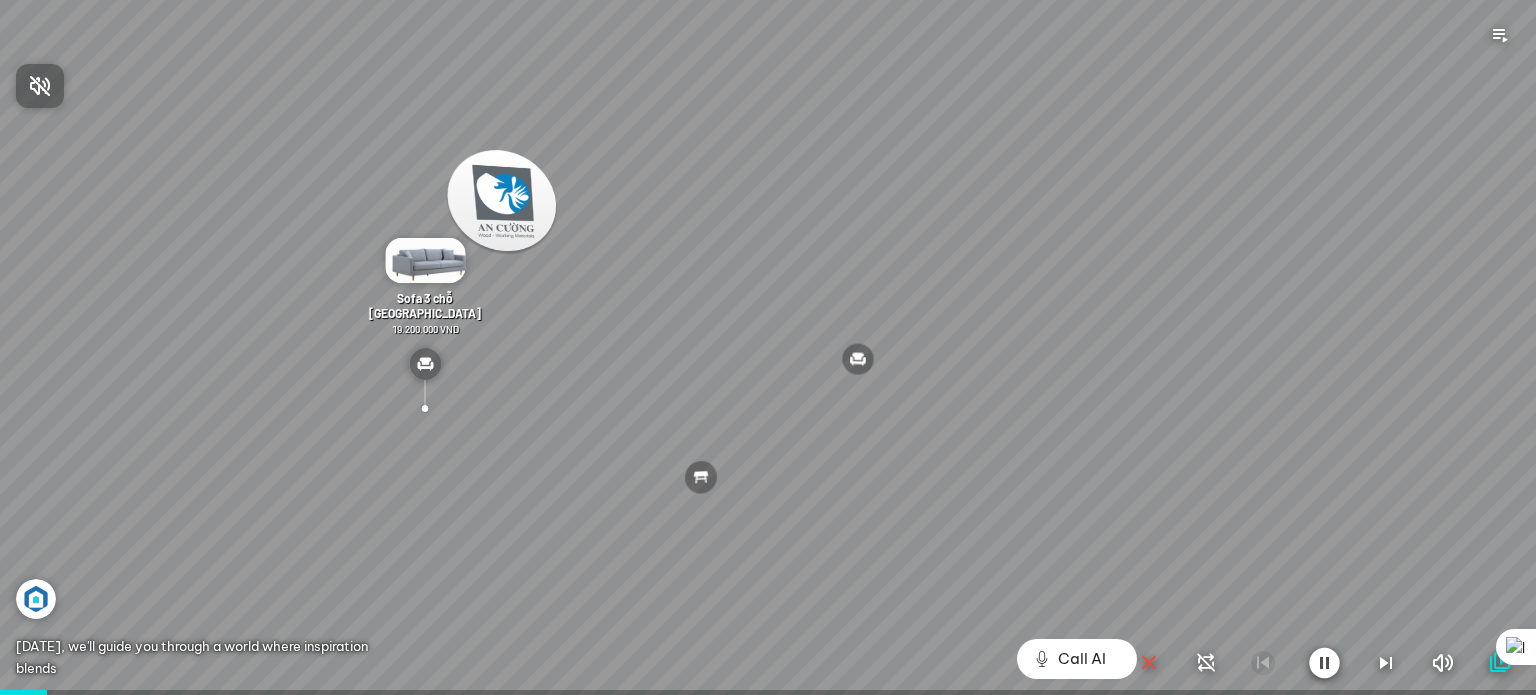 click at bounding box center [768, 347] 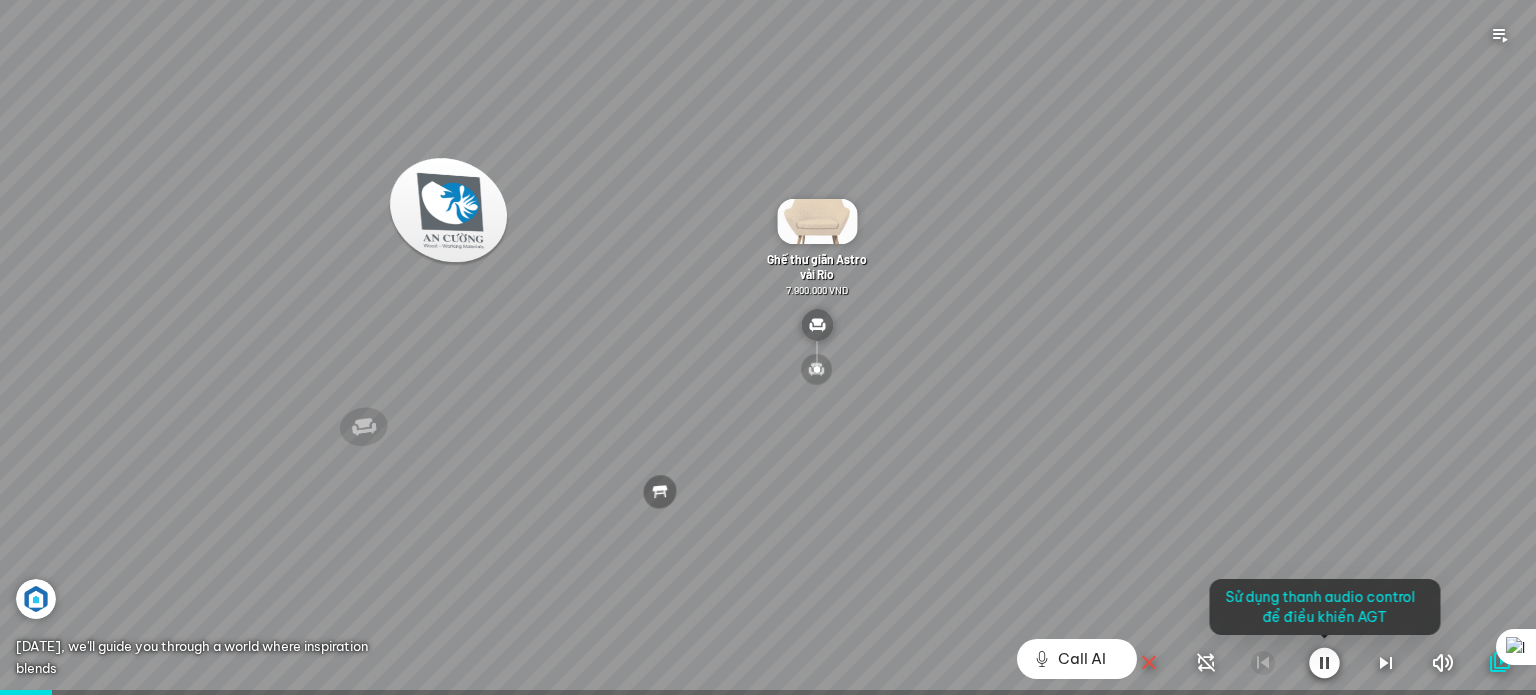 drag, startPoint x: 942, startPoint y: 426, endPoint x: 1097, endPoint y: 443, distance: 155.92947 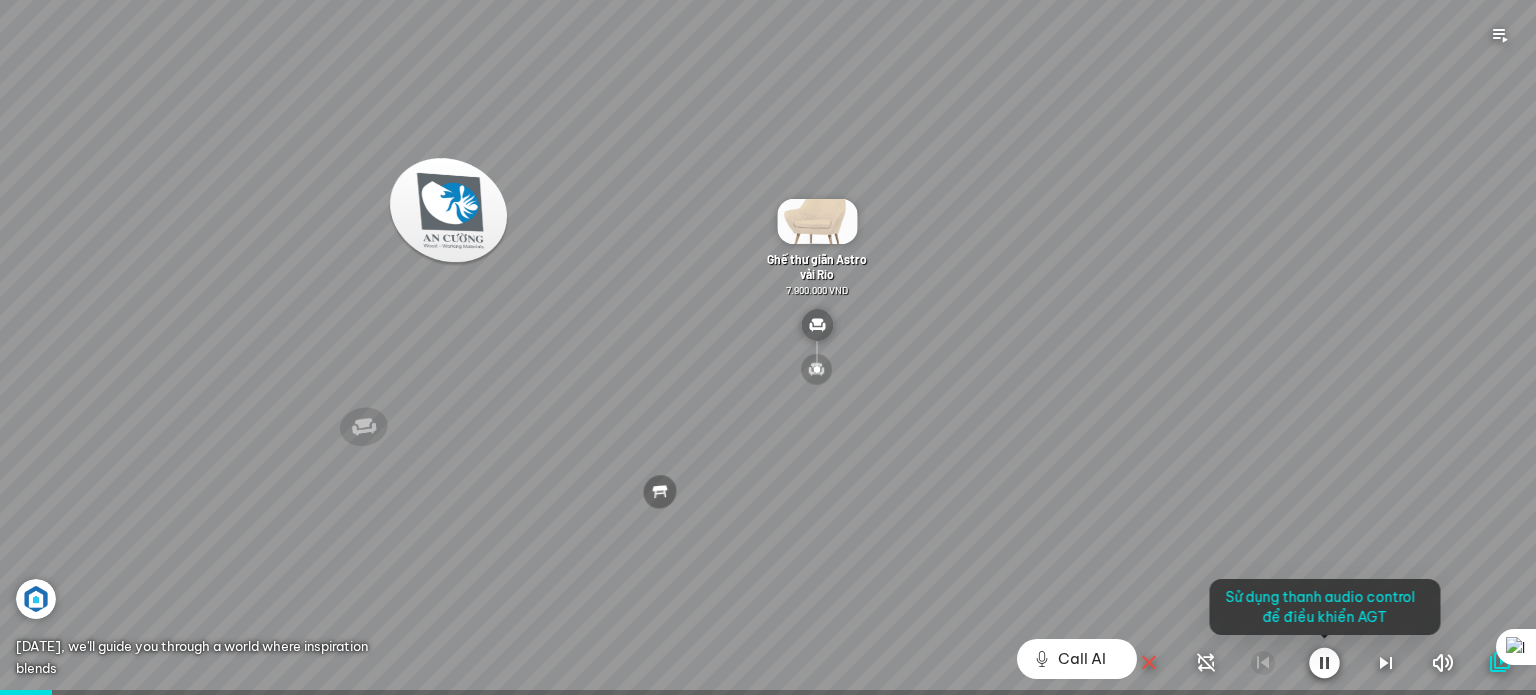 click at bounding box center (768, 347) 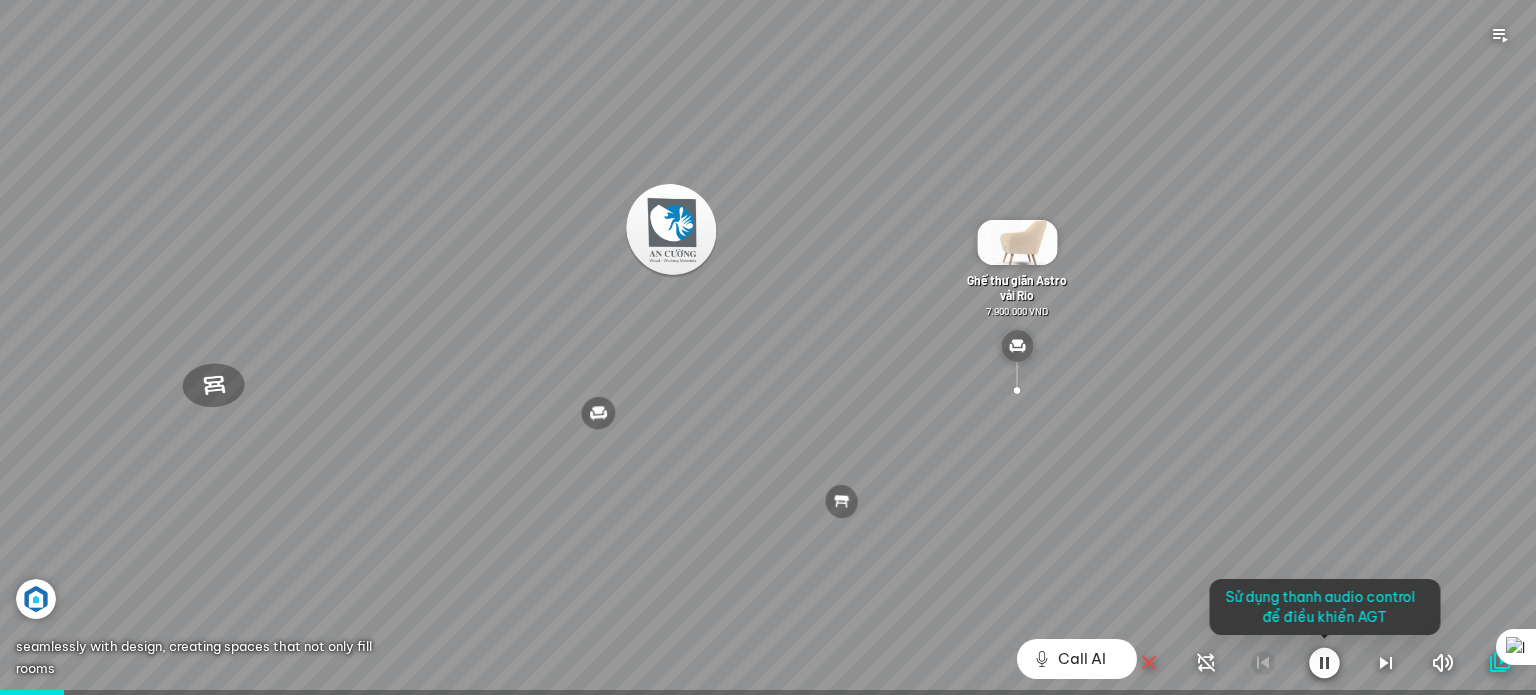 click on "Sử dụng thanh audio control để điều khiển AGT" at bounding box center (1324, 607) 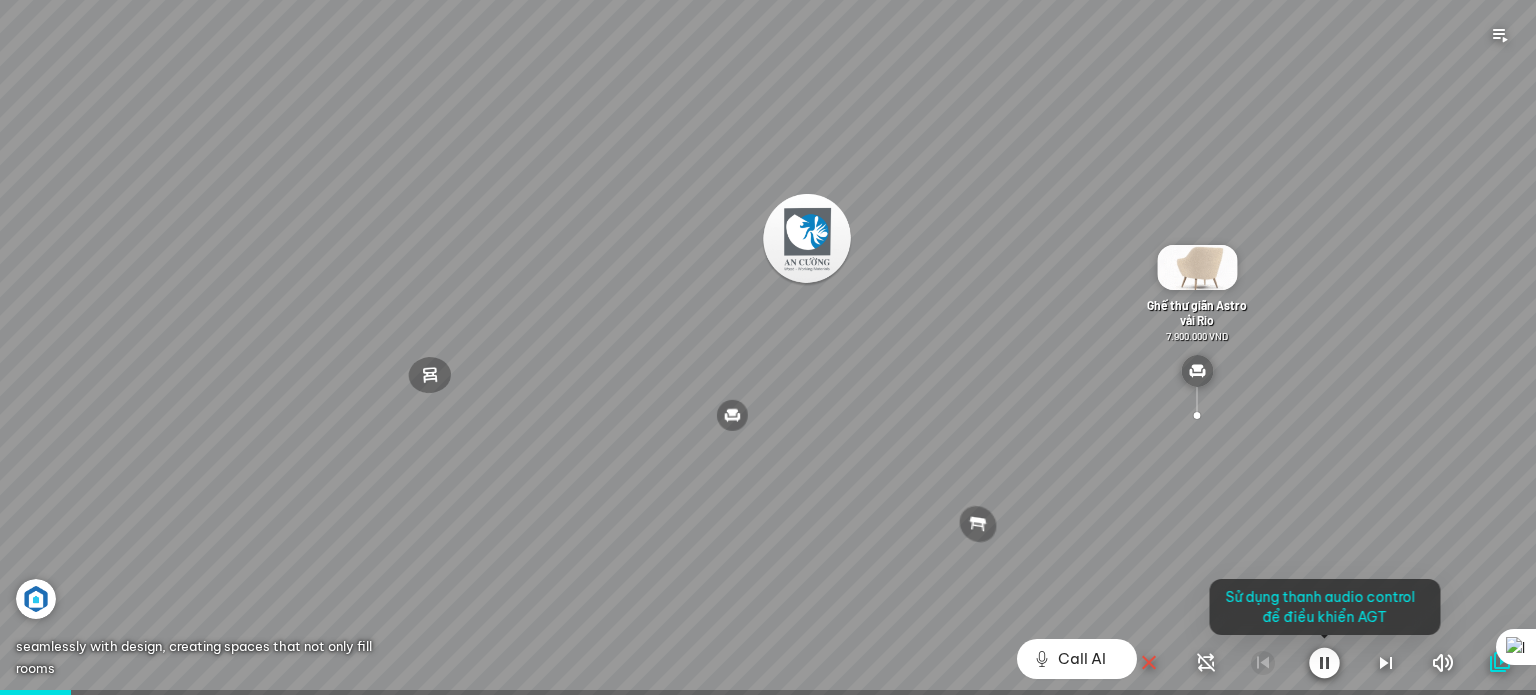 click at bounding box center [1535, 347] 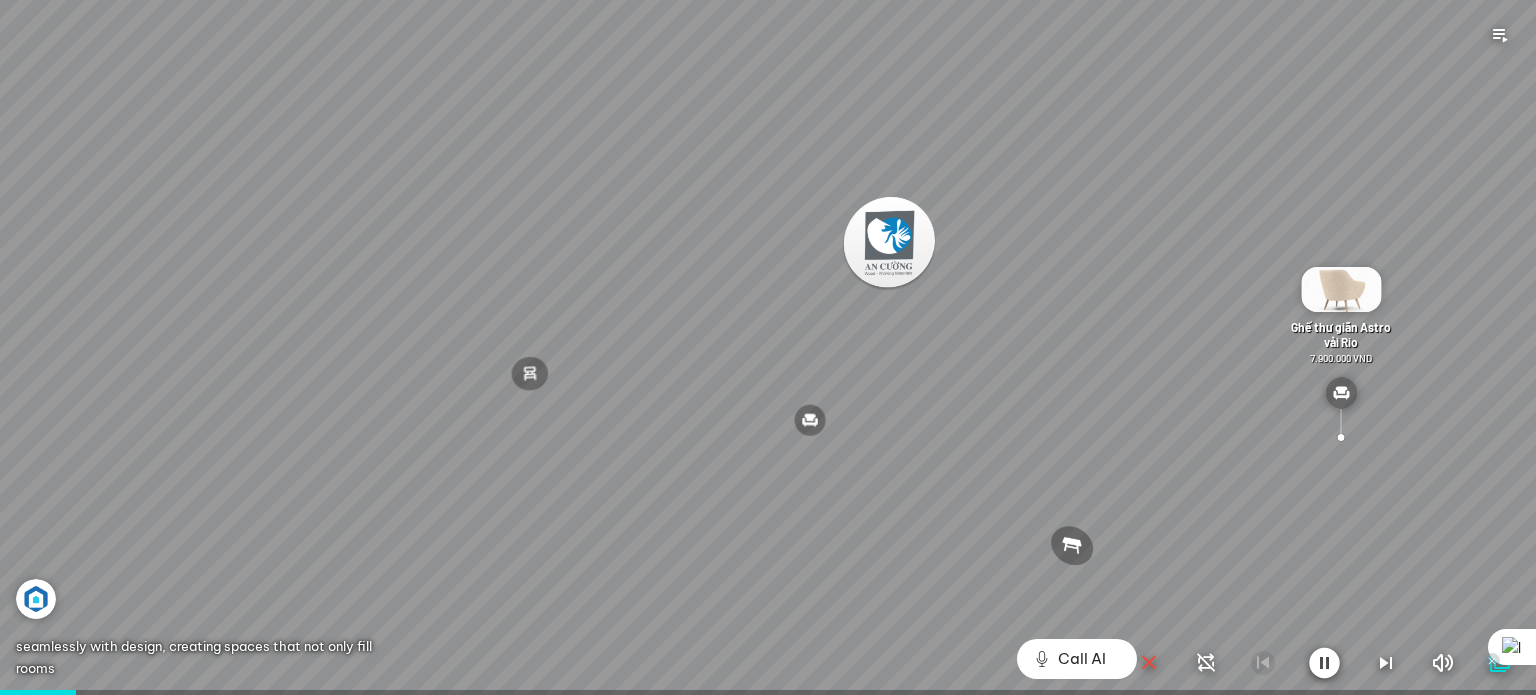 click at bounding box center (1512, 647) 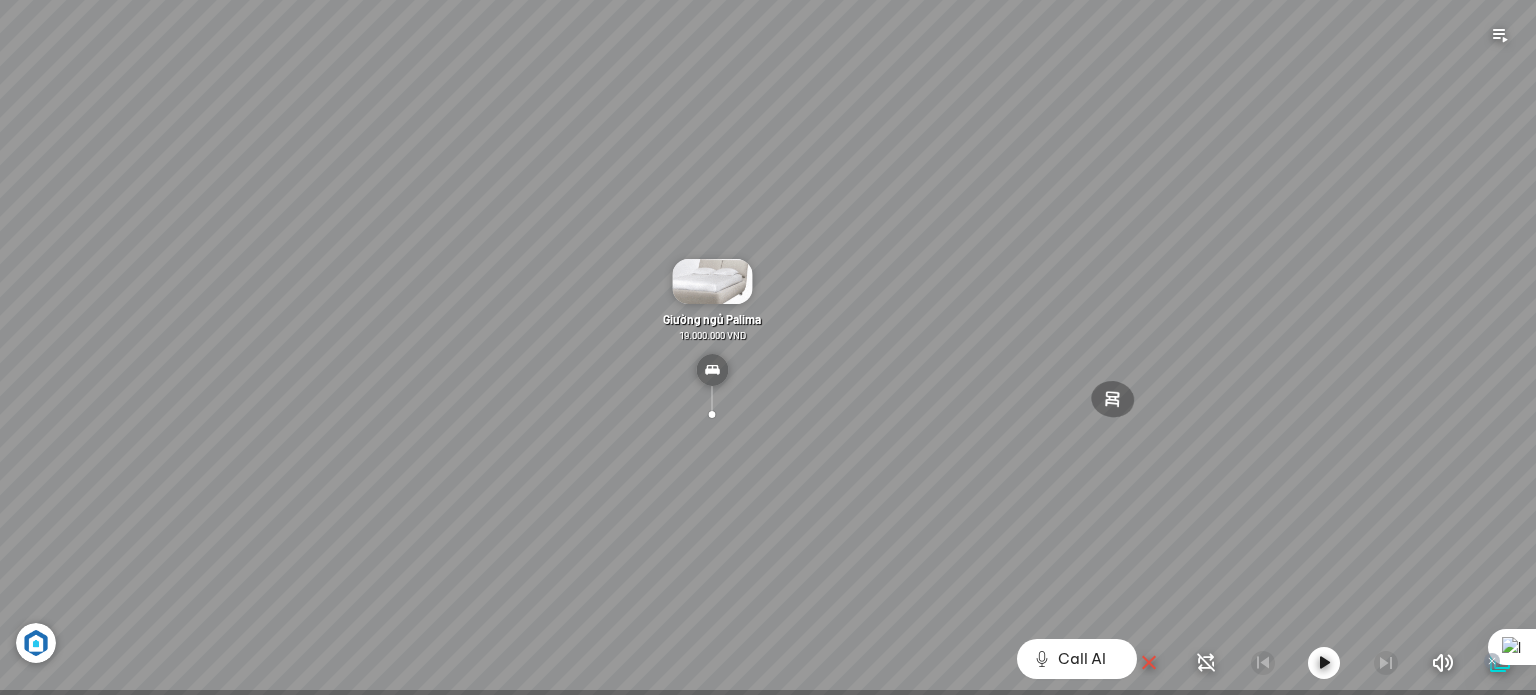 click 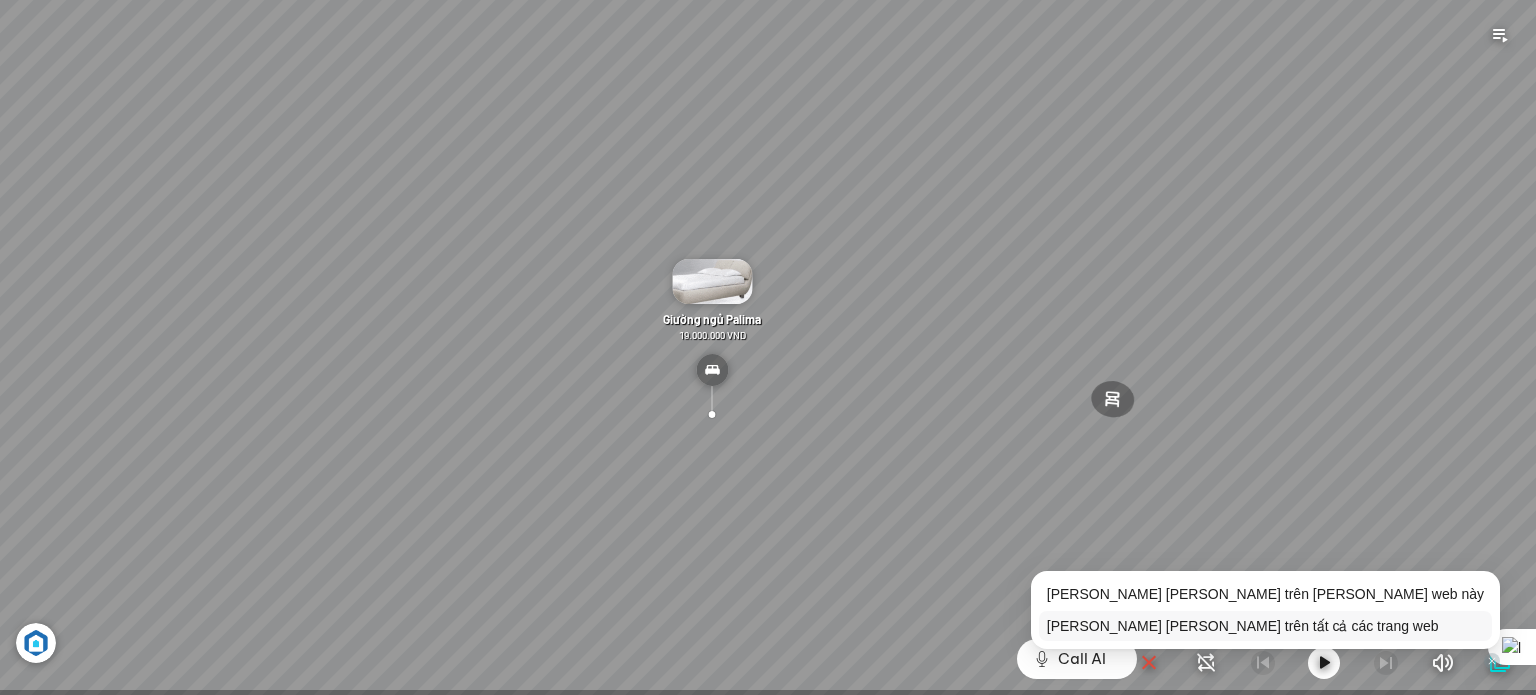 click on "[PERSON_NAME] [PERSON_NAME] trên tất cả các trang web" at bounding box center [1243, 626] 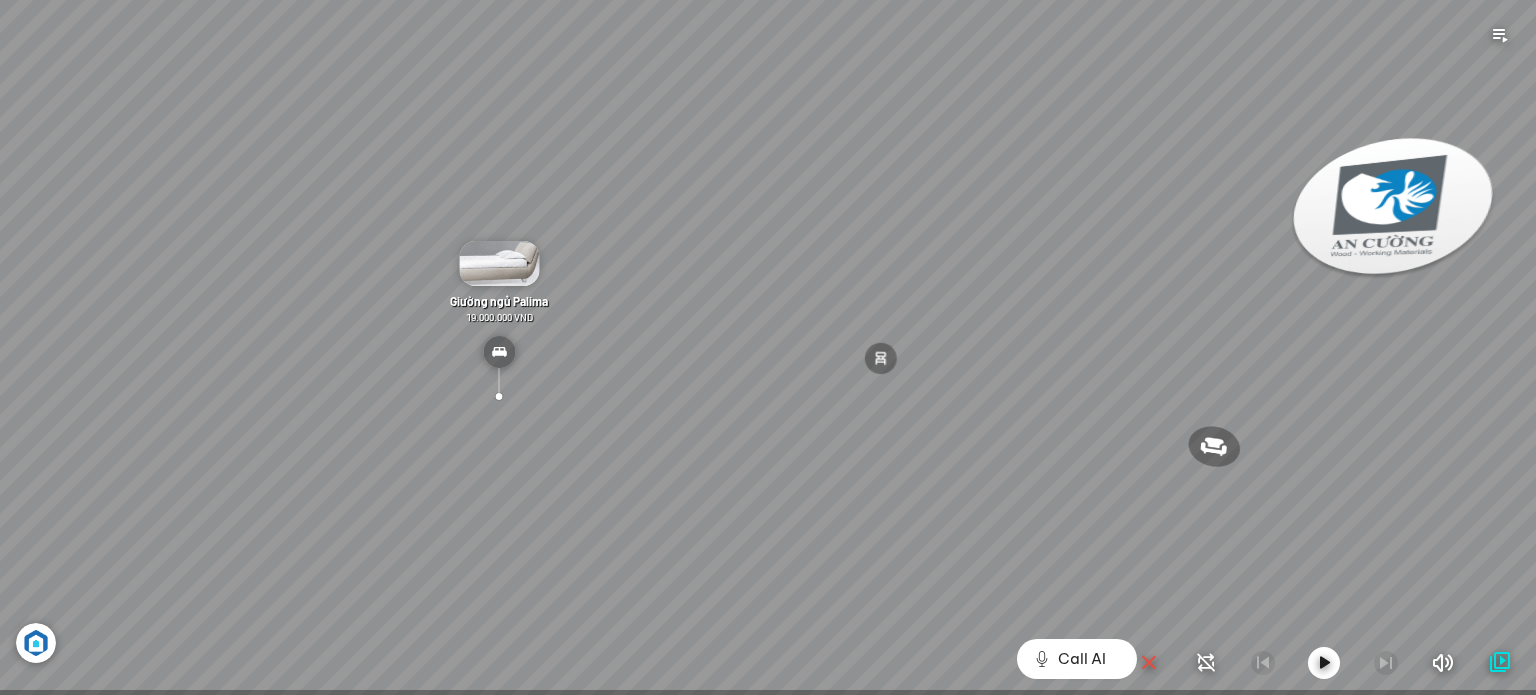 drag, startPoint x: 1335, startPoint y: 394, endPoint x: 909, endPoint y: 330, distance: 430.7807 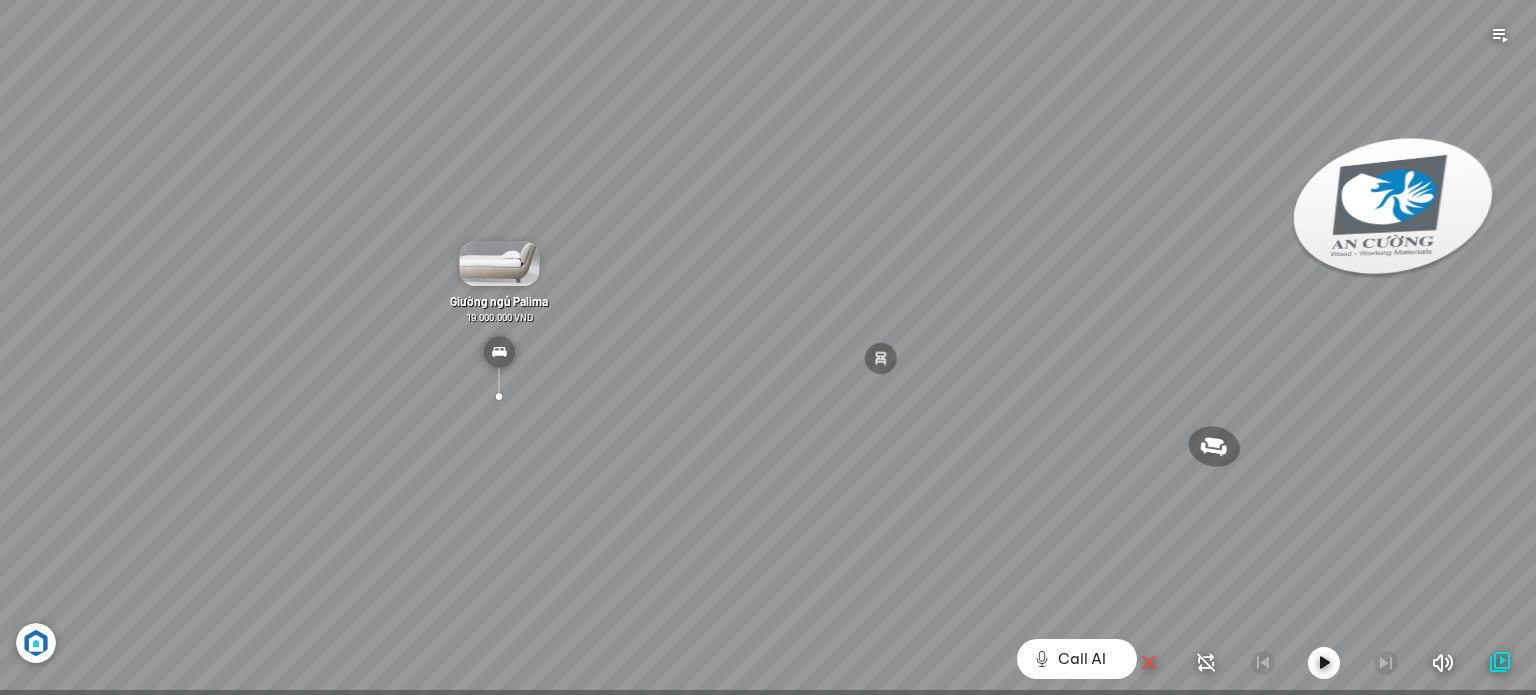 click on "Ghế [PERSON_NAME] việc [PERSON_NAME]
Bàn ăn Laxey
Gối Tựa Lưng [PERSON_NAME] [PERSON_NAME] Vintage [PERSON_NAME]
Ghế ăn [PERSON_NAME]
An [PERSON_NAME] - Working Materials" at bounding box center [768, 347] 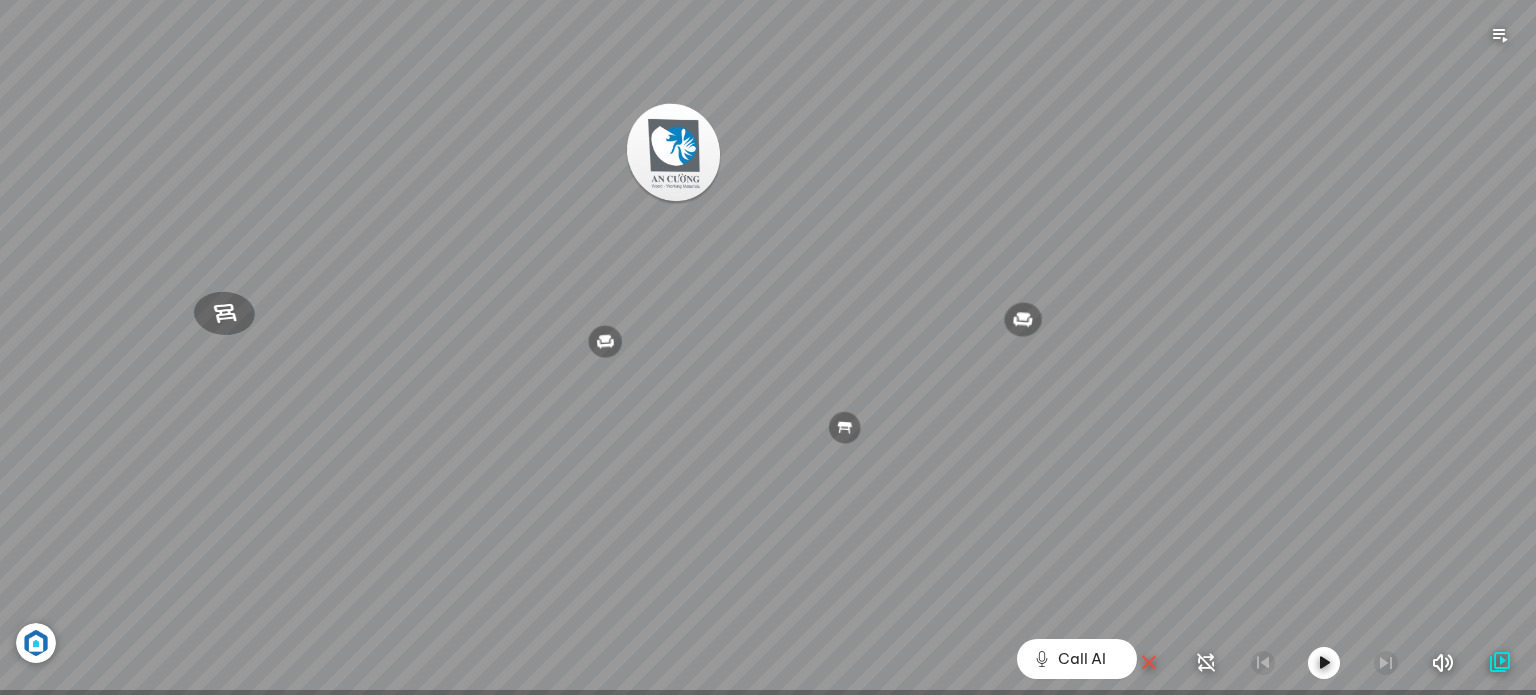 drag, startPoint x: 1141, startPoint y: 395, endPoint x: 936, endPoint y: 372, distance: 206.28621 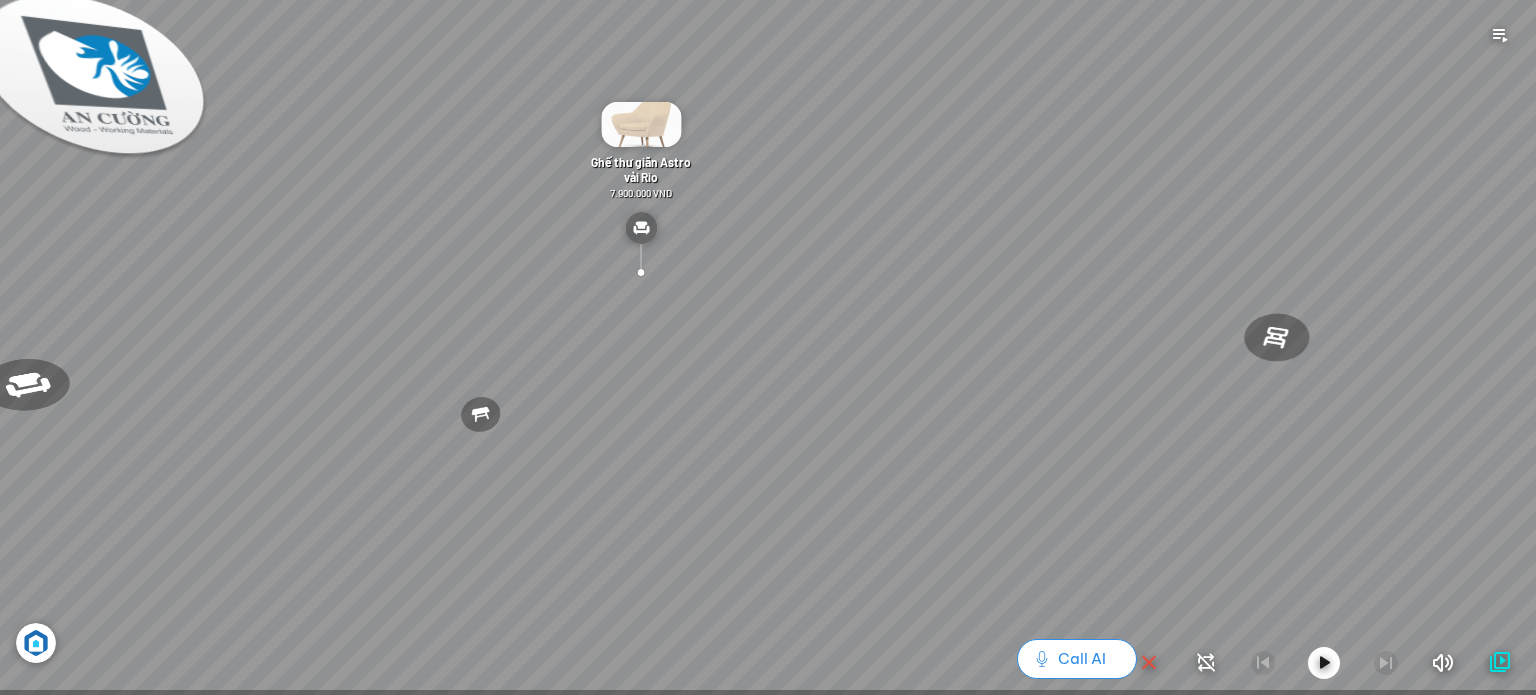 click on "Call AI" at bounding box center [1082, 659] 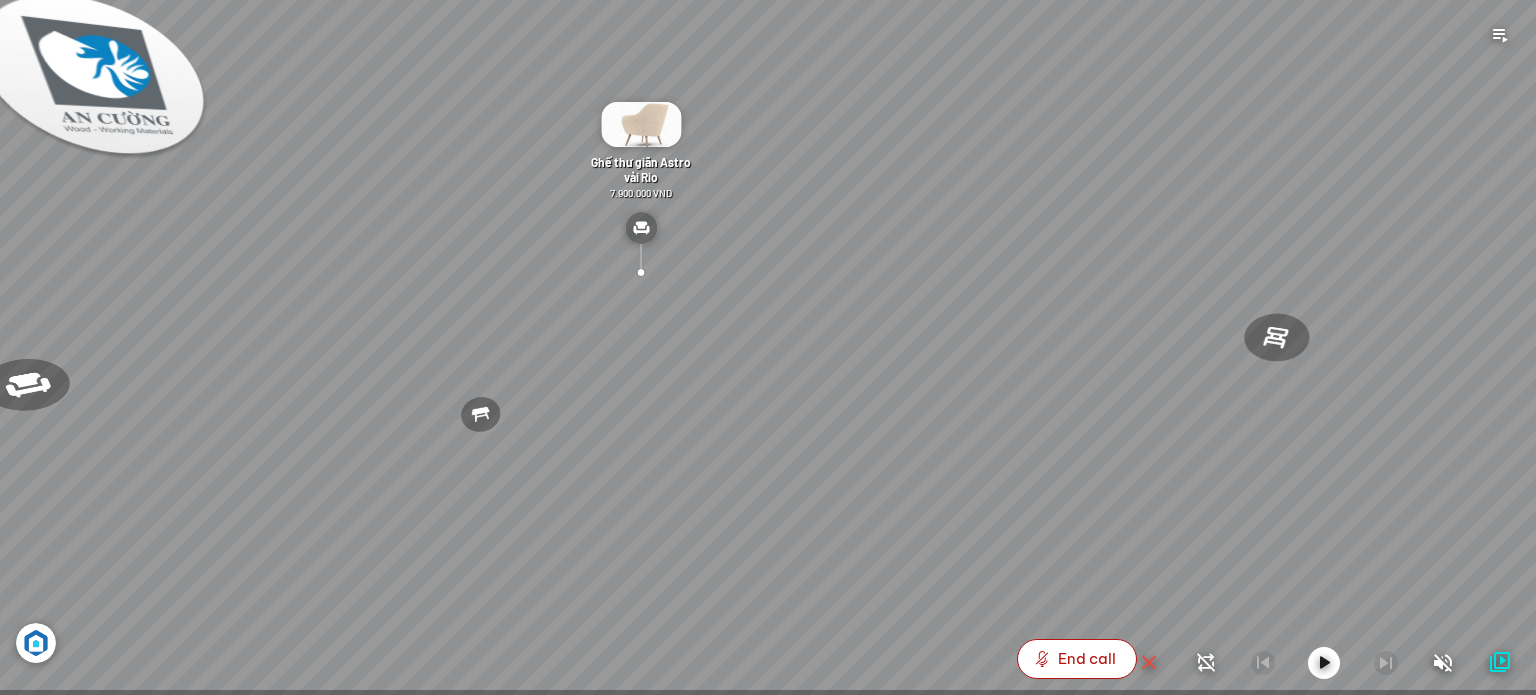 click on "Ghế [PERSON_NAME] việc [PERSON_NAME]
Bàn ăn Laxey
Gối Tựa Lưng [PERSON_NAME] [PERSON_NAME] Vintage [PERSON_NAME]
Ghế ăn [PERSON_NAME]
An [PERSON_NAME] - Working Materials" at bounding box center (768, 347) 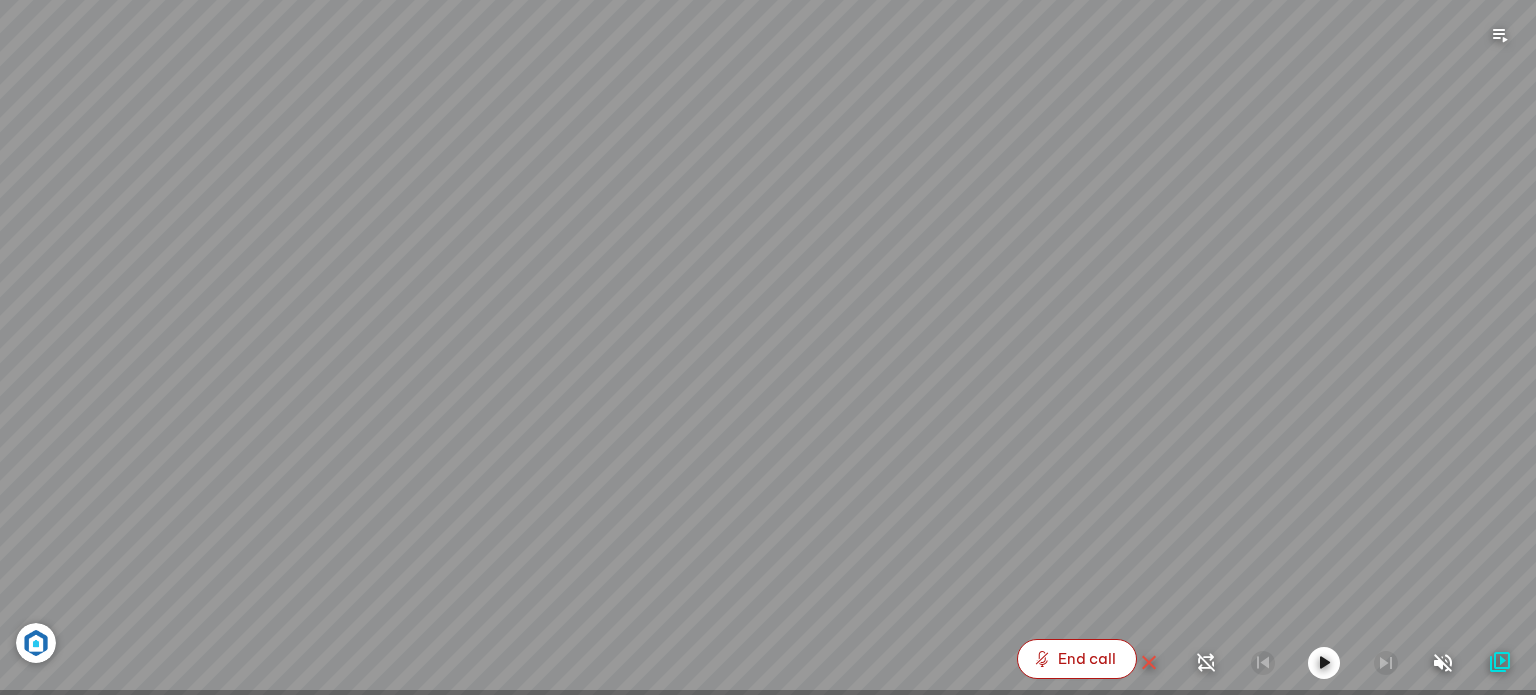 click at bounding box center [1500, 663] 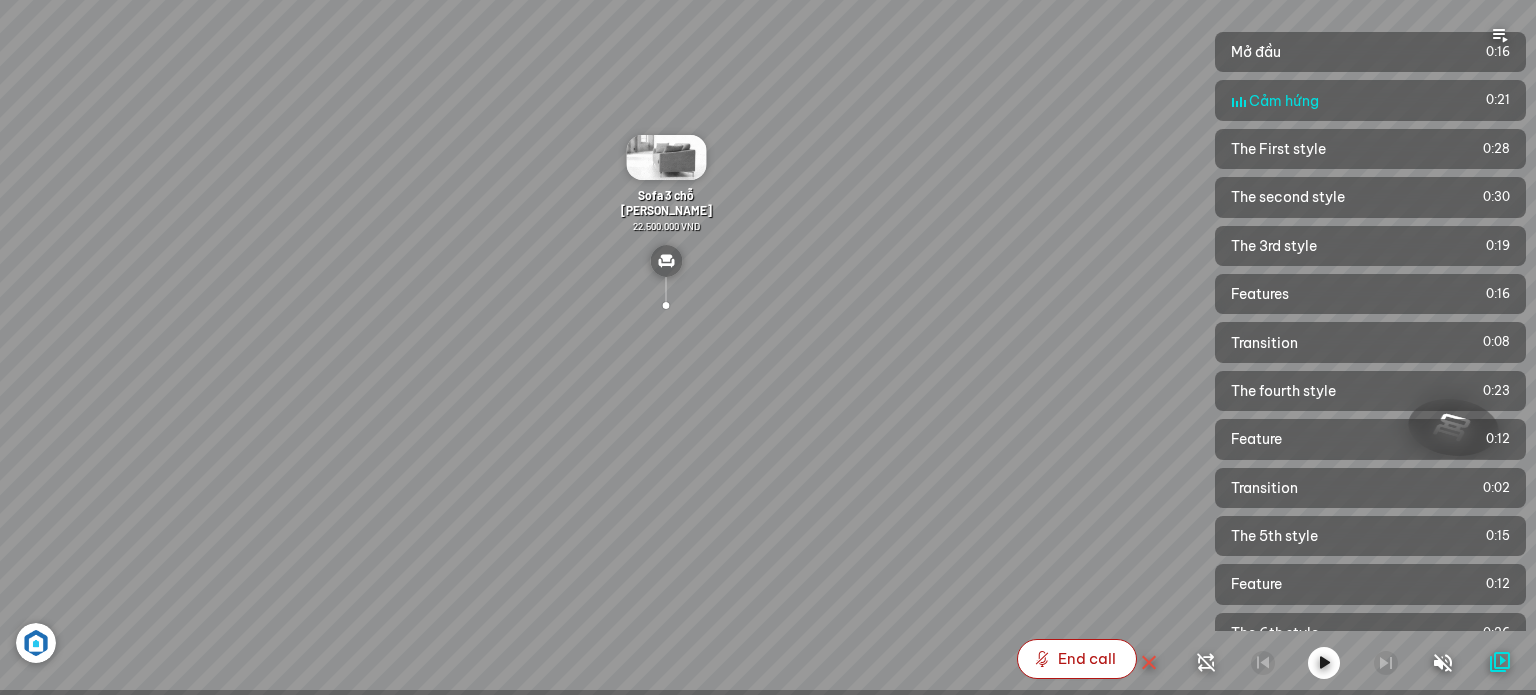click on "Bàn [PERSON_NAME] việc [PERSON_NAME]
7.300.000 VND
Gối Tựa Lưng [PERSON_NAME] [PERSON_NAME] Vintage [PERSON_NAME]
Ghế ăn [PERSON_NAME]
1.850.000 VND
Ghế thư giãn Alura
9.500.000 VND" at bounding box center (768, 347) 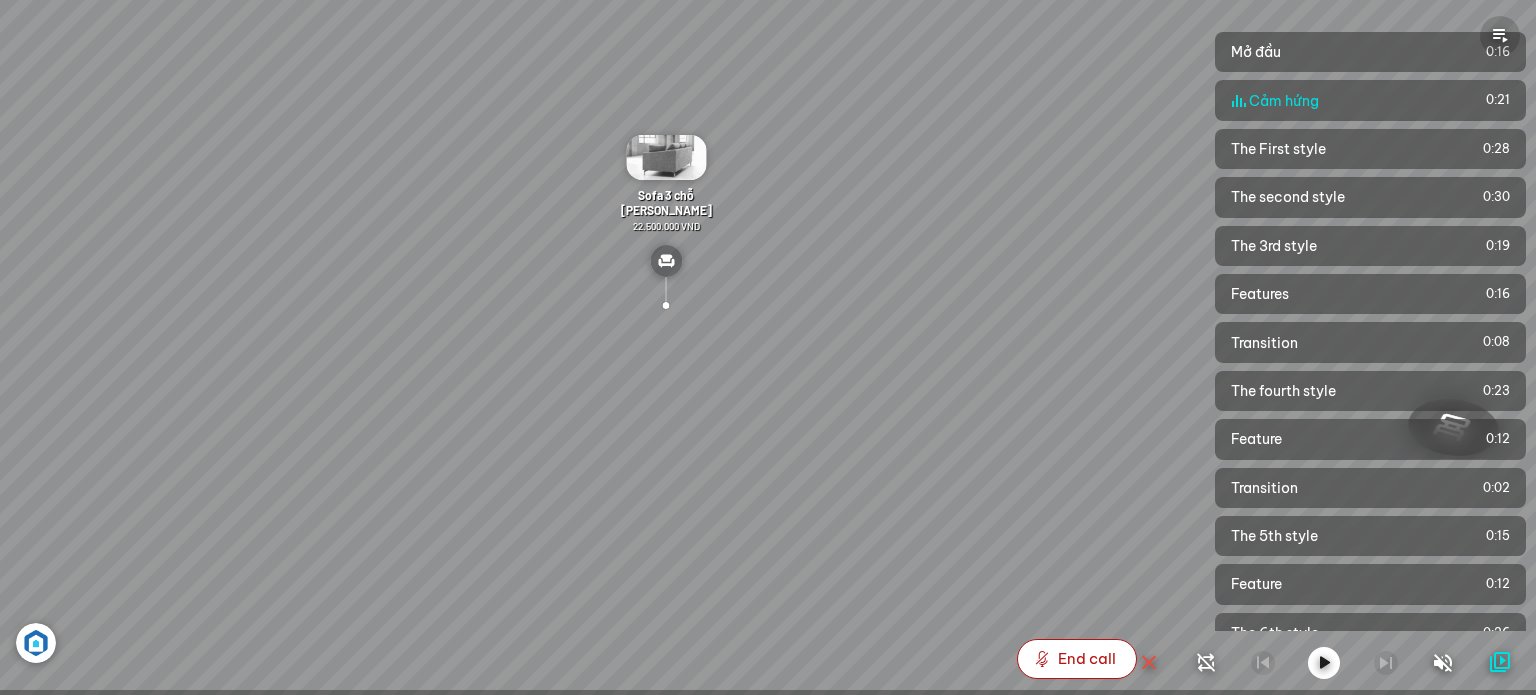 click at bounding box center [1500, 36] 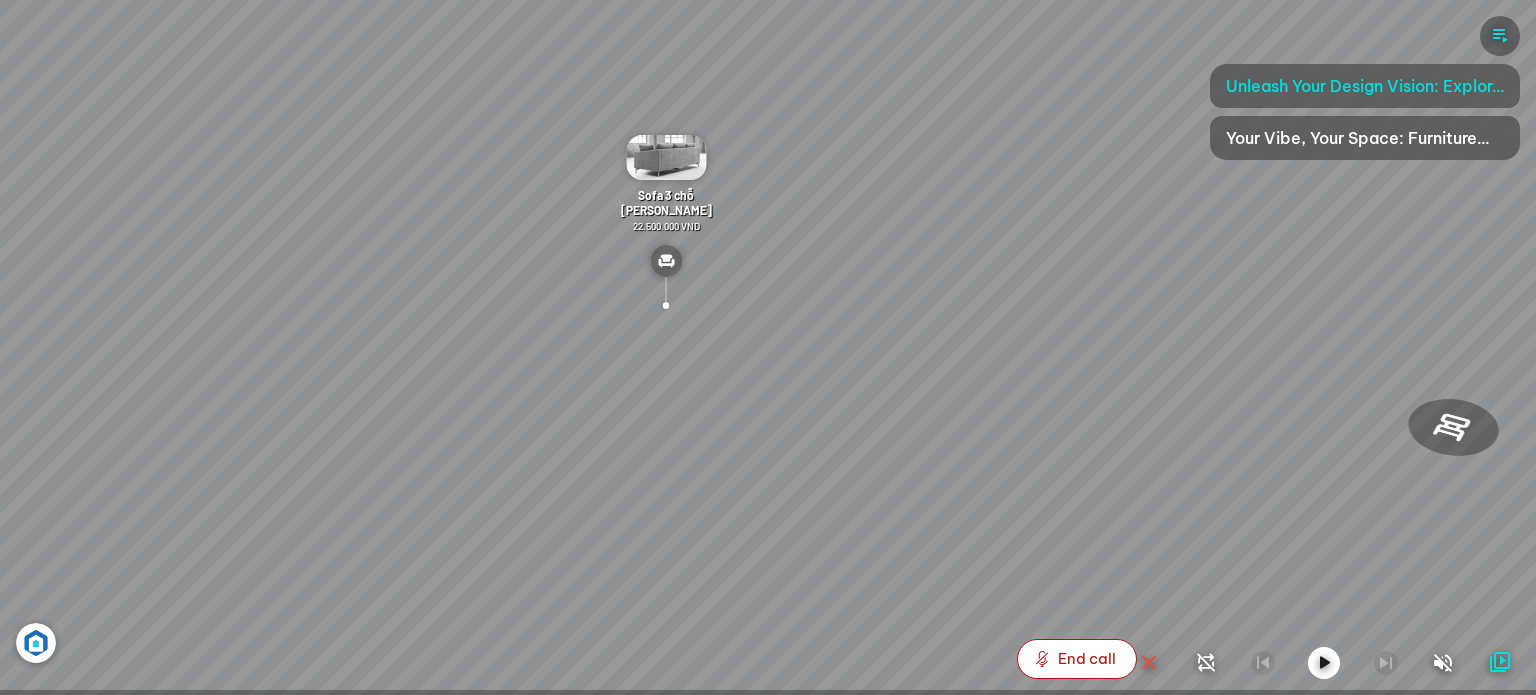 click at bounding box center (36, 643) 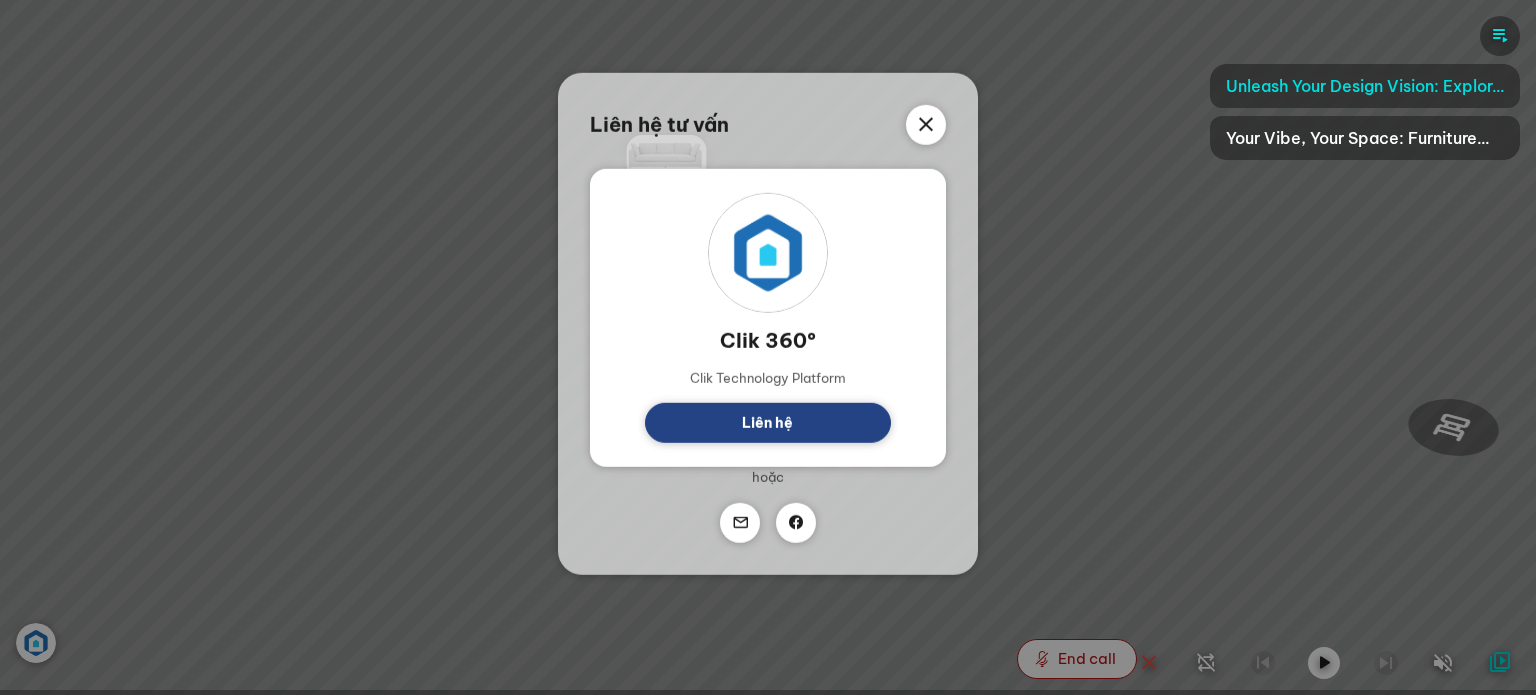 click on "Liên hệ tư vấn Clik 360º Clik Technology Platform Liên hệ Hoặc" at bounding box center [768, 347] 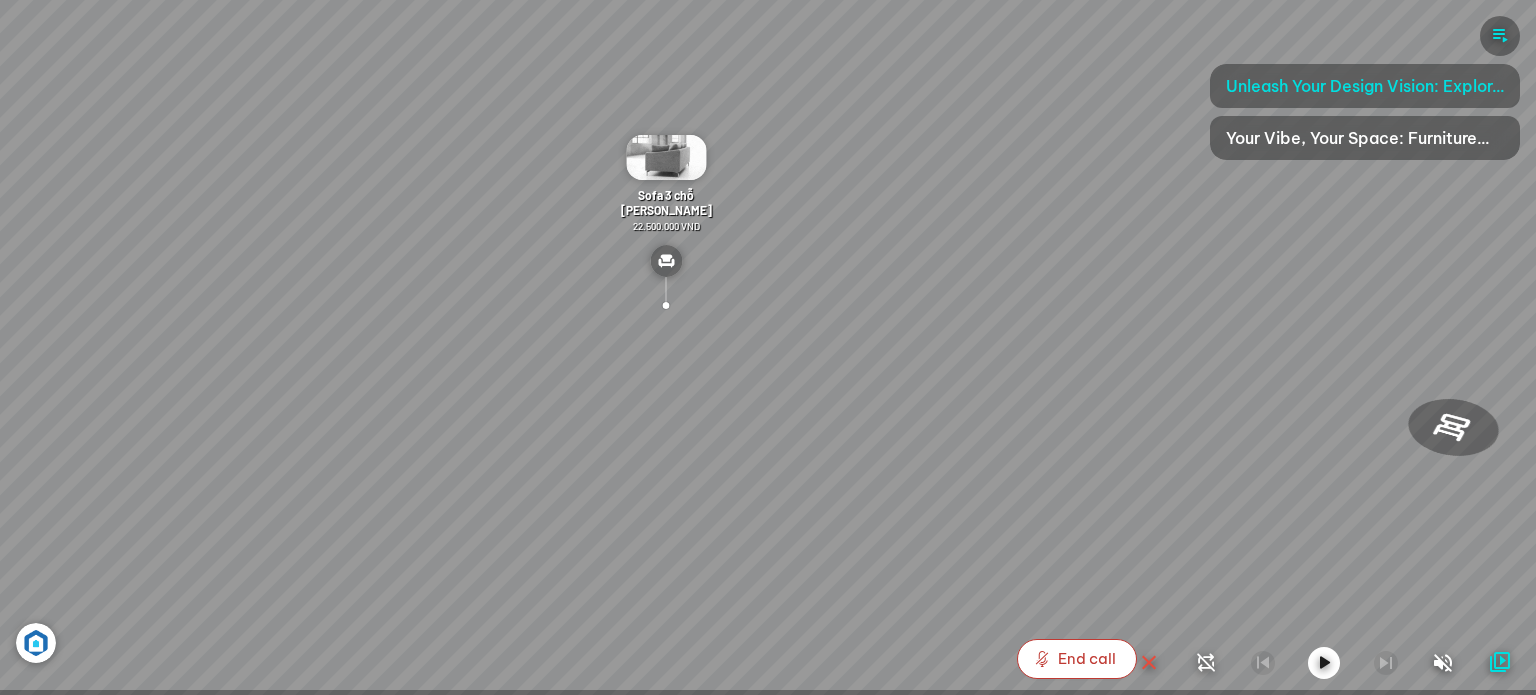 click on "End call" at bounding box center (1087, 659) 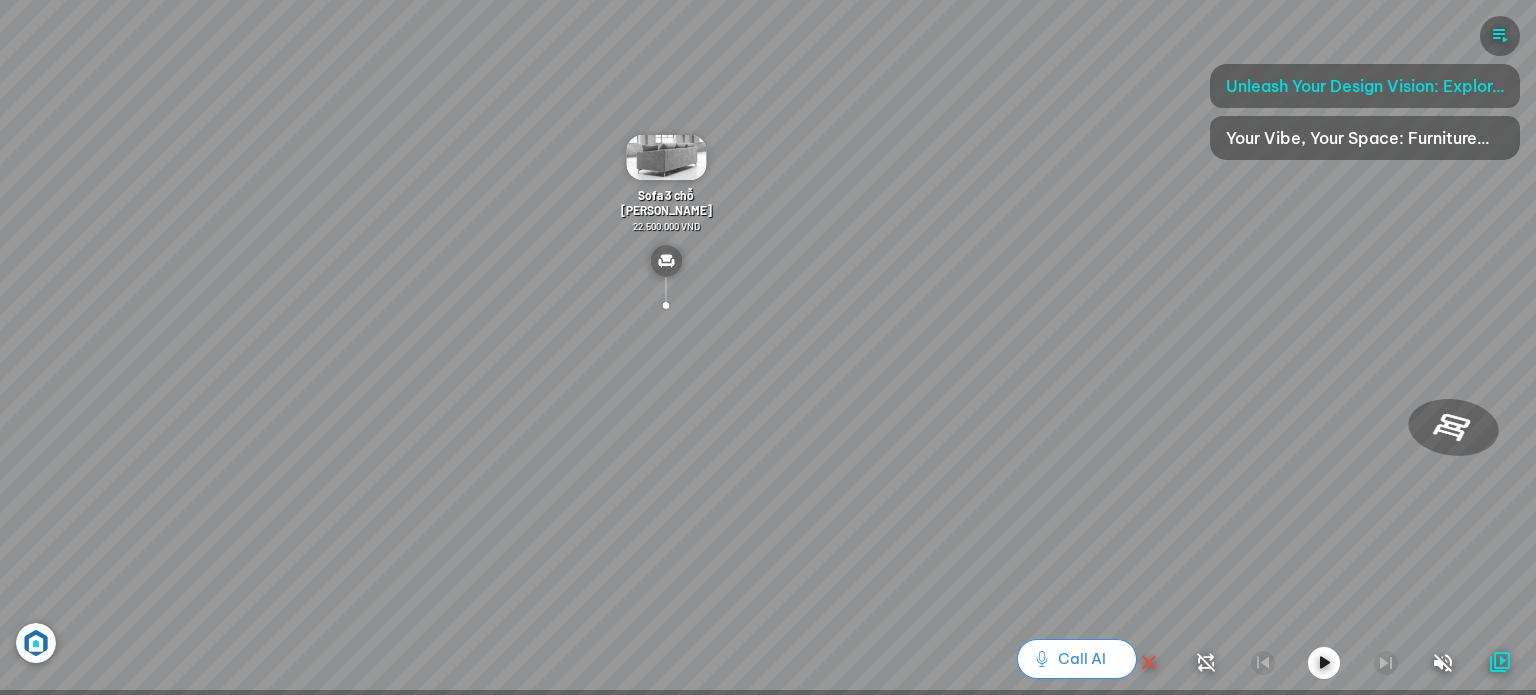 click on "Call AI" at bounding box center (1077, 659) 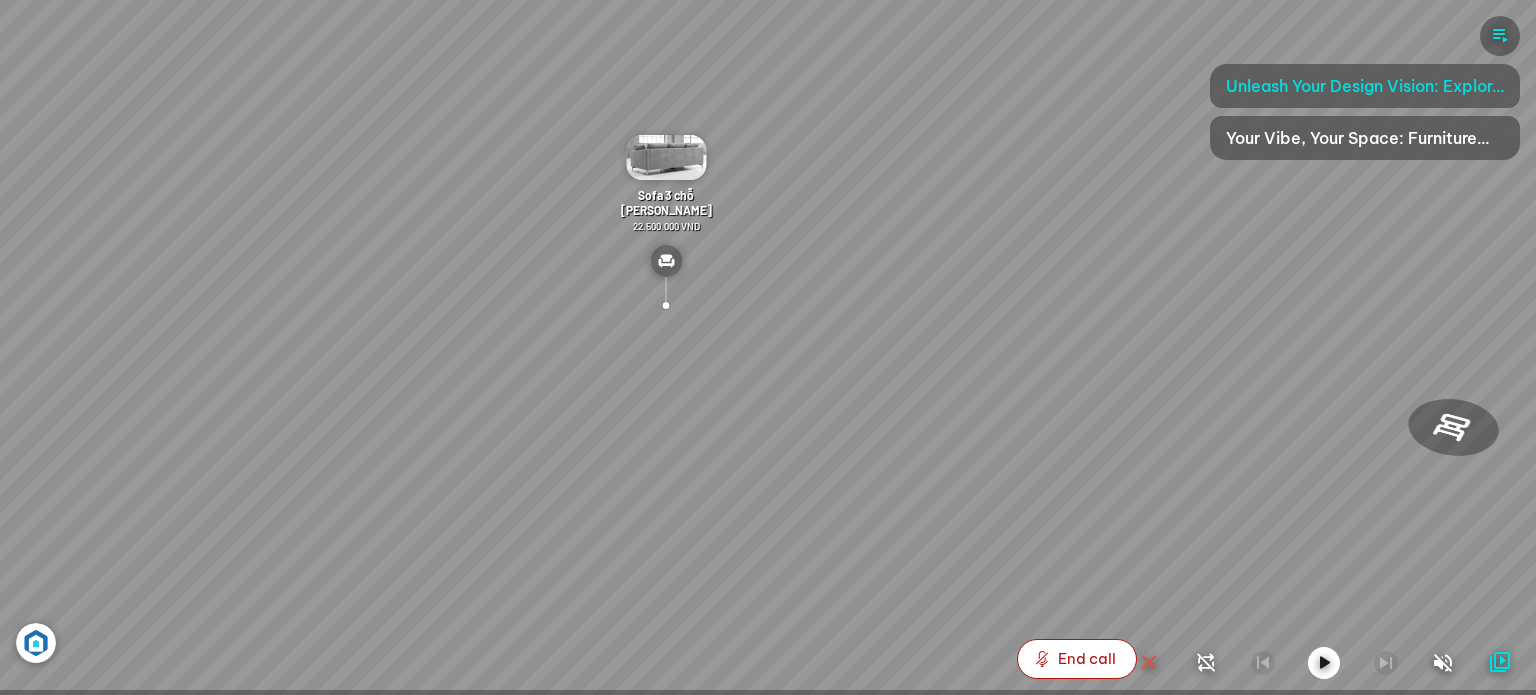 click on "Bàn [PERSON_NAME] việc [PERSON_NAME]
7.300.000 VND
Gối Tựa Lưng [PERSON_NAME] [PERSON_NAME] Vintage [PERSON_NAME]
Ghế ăn [PERSON_NAME]
1.850.000 VND
Ghế thư giãn Alura
9.500.000 VND" at bounding box center (768, 347) 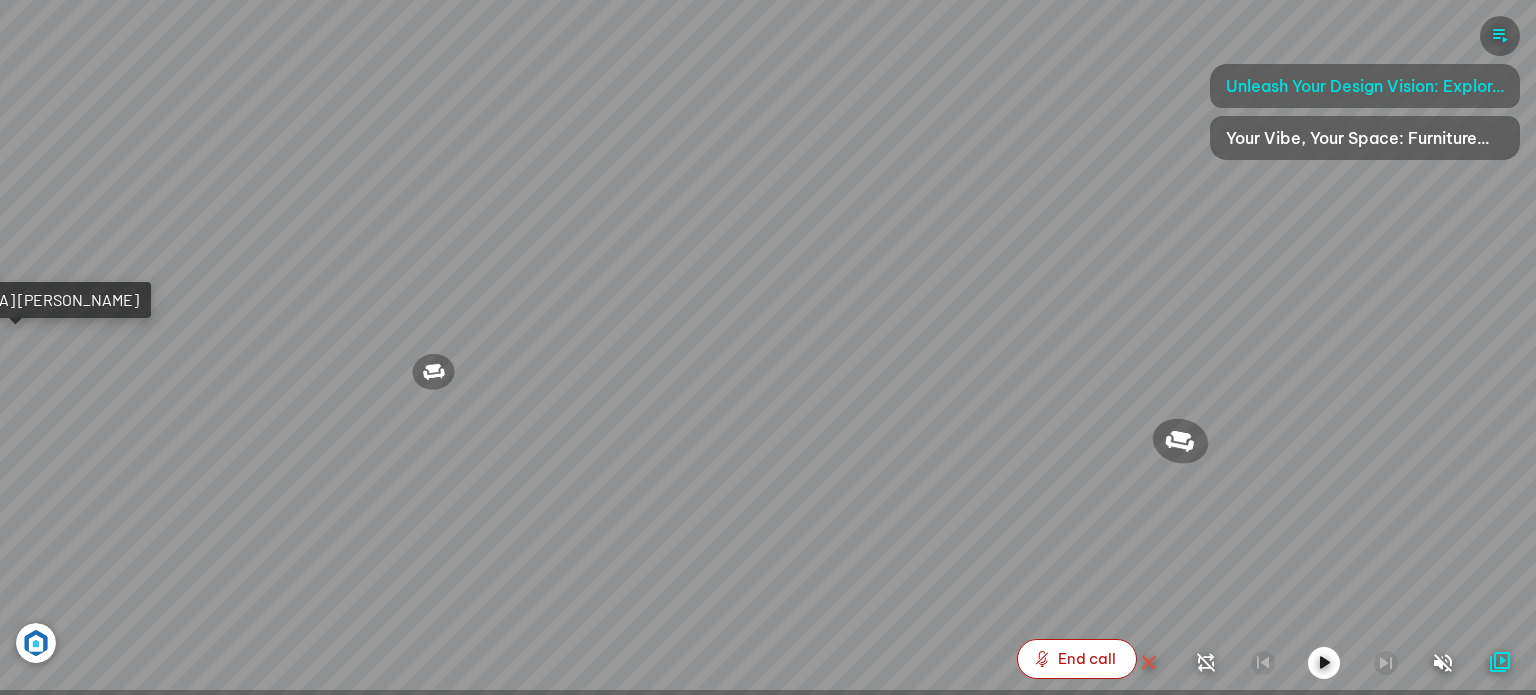 click on "Bàn [PERSON_NAME] việc [PERSON_NAME]
7.300.000 VND
Gối Tựa Lưng [PERSON_NAME] [PERSON_NAME] Vintage [PERSON_NAME]
Ghế ăn [PERSON_NAME]
1.850.000 VND
Ghế thư giãn Alura
9.500.000 VND" at bounding box center [768, 347] 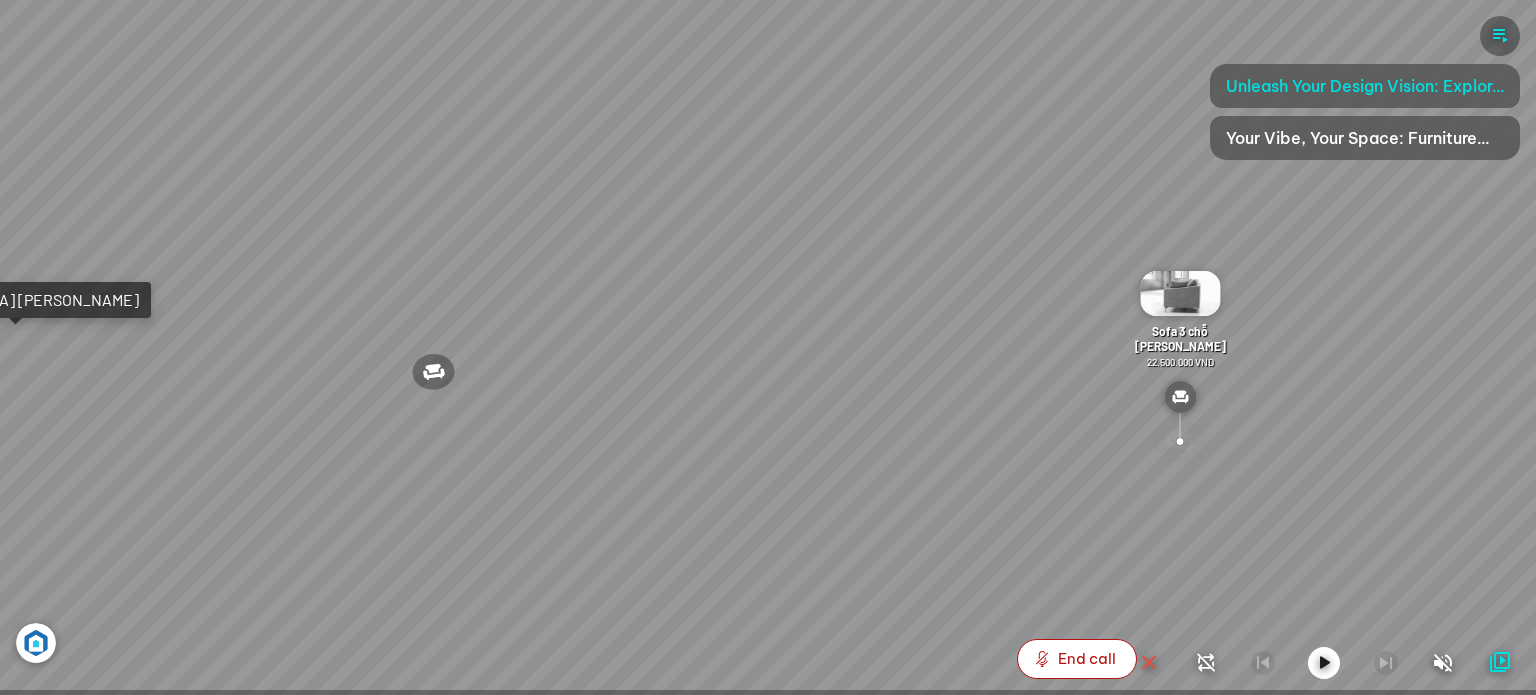click at bounding box center [1180, 442] 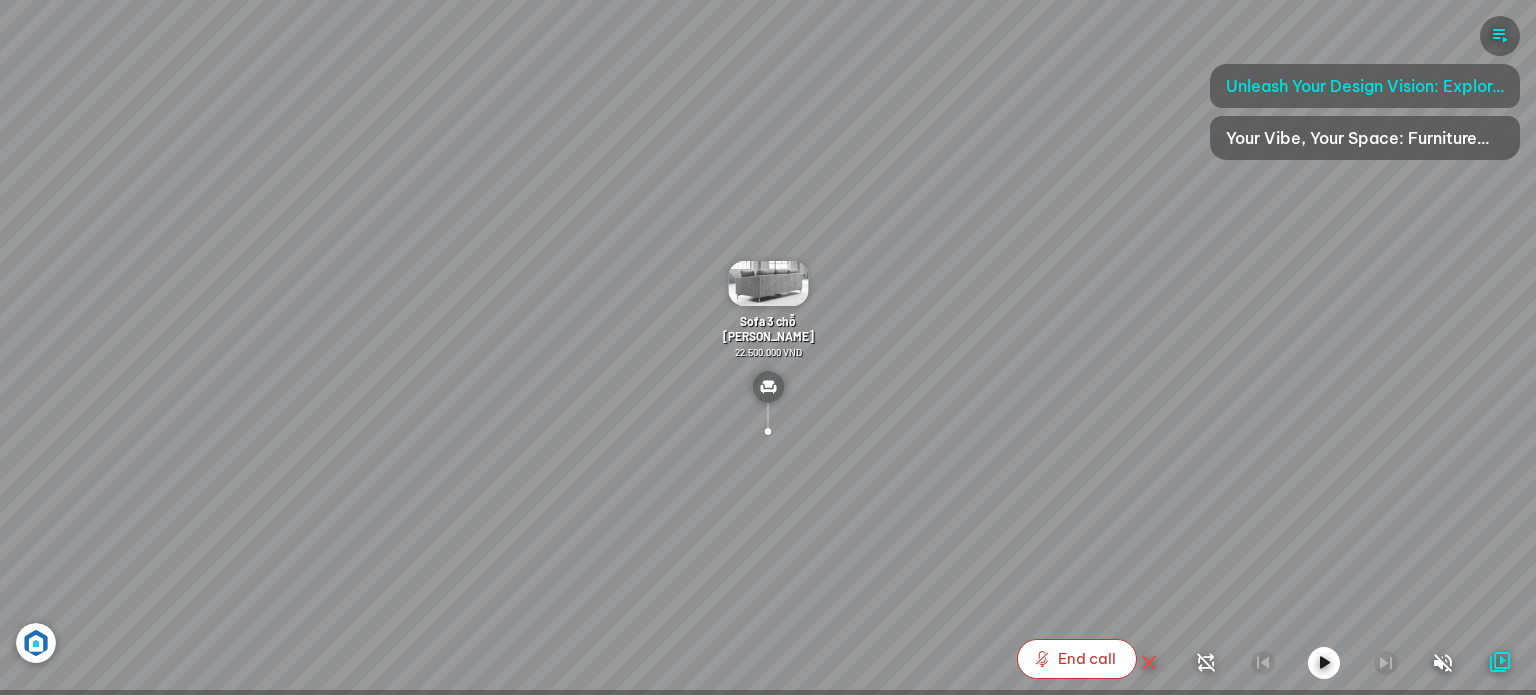 click on "End call" at bounding box center (1087, 659) 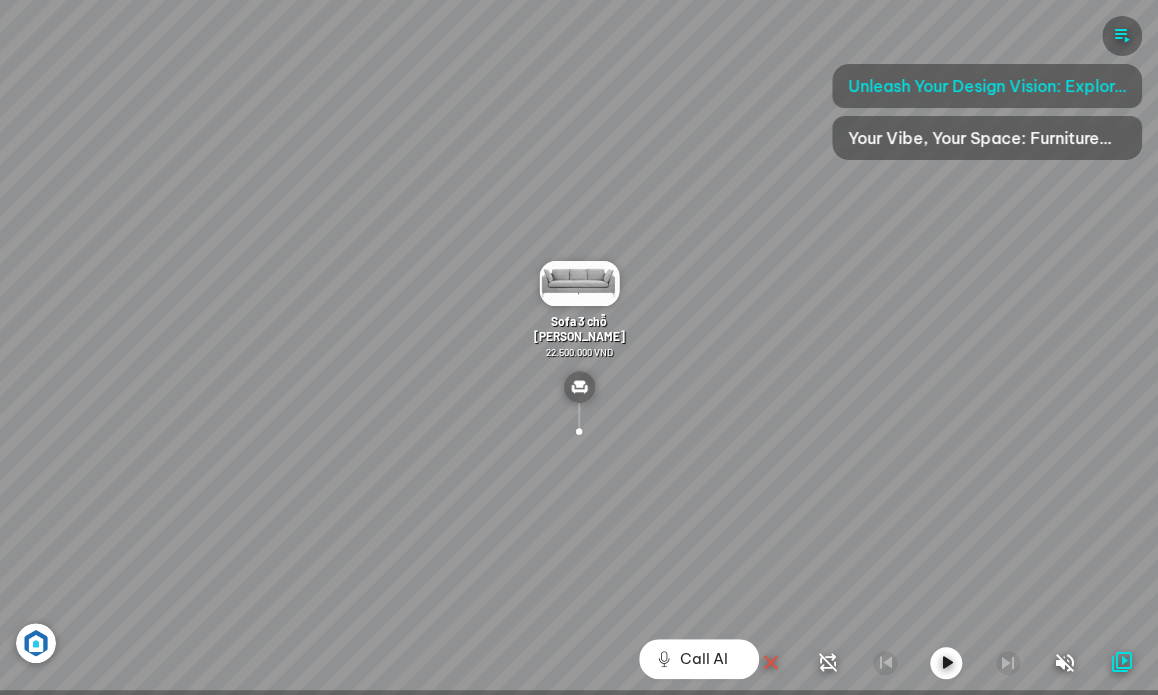 click on "Bàn [PERSON_NAME] việc [PERSON_NAME]
7.300.000 VND
Gối Tựa Lưng [PERSON_NAME] [PERSON_NAME] Vintage [PERSON_NAME]
Ghế ăn [PERSON_NAME]
1.850.000 VND
Ghế thư giãn Alura
9.500.000 VND" at bounding box center [579, 347] 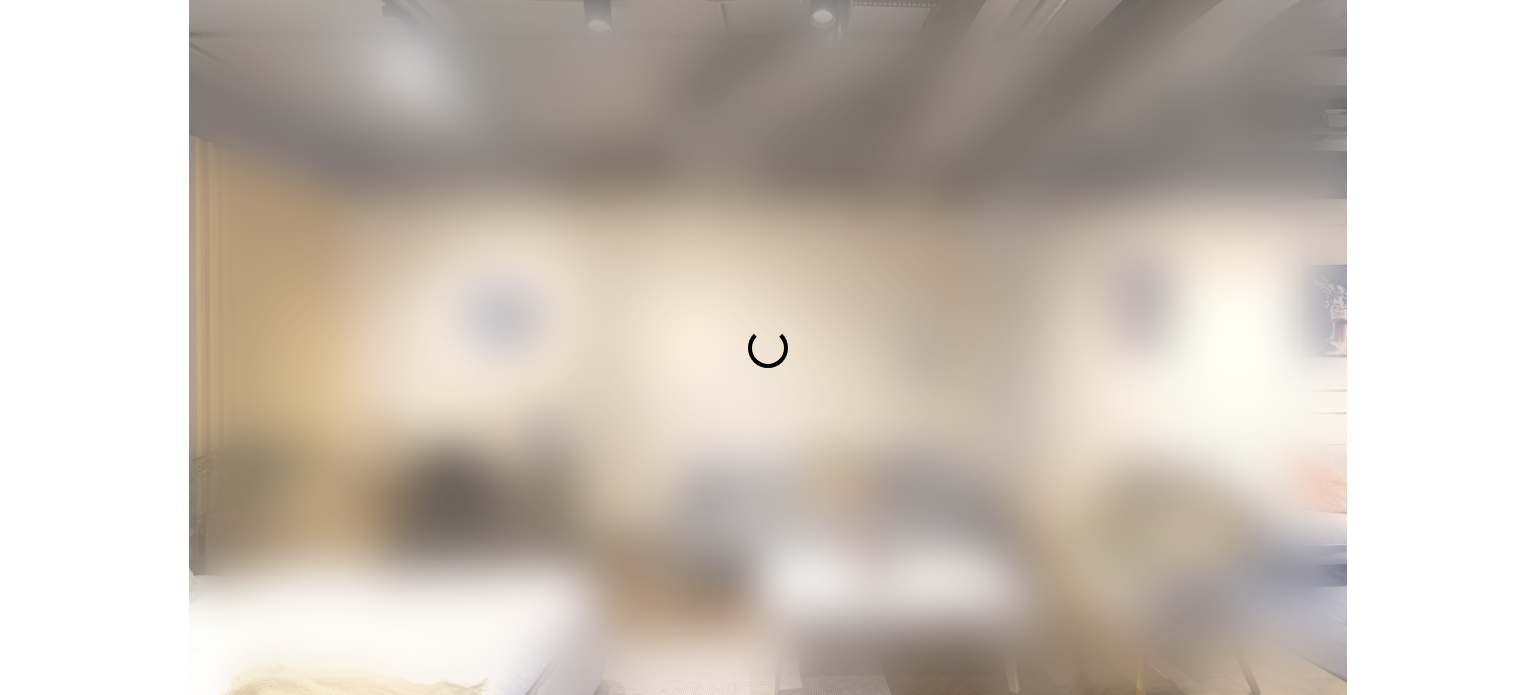 scroll, scrollTop: 0, scrollLeft: 0, axis: both 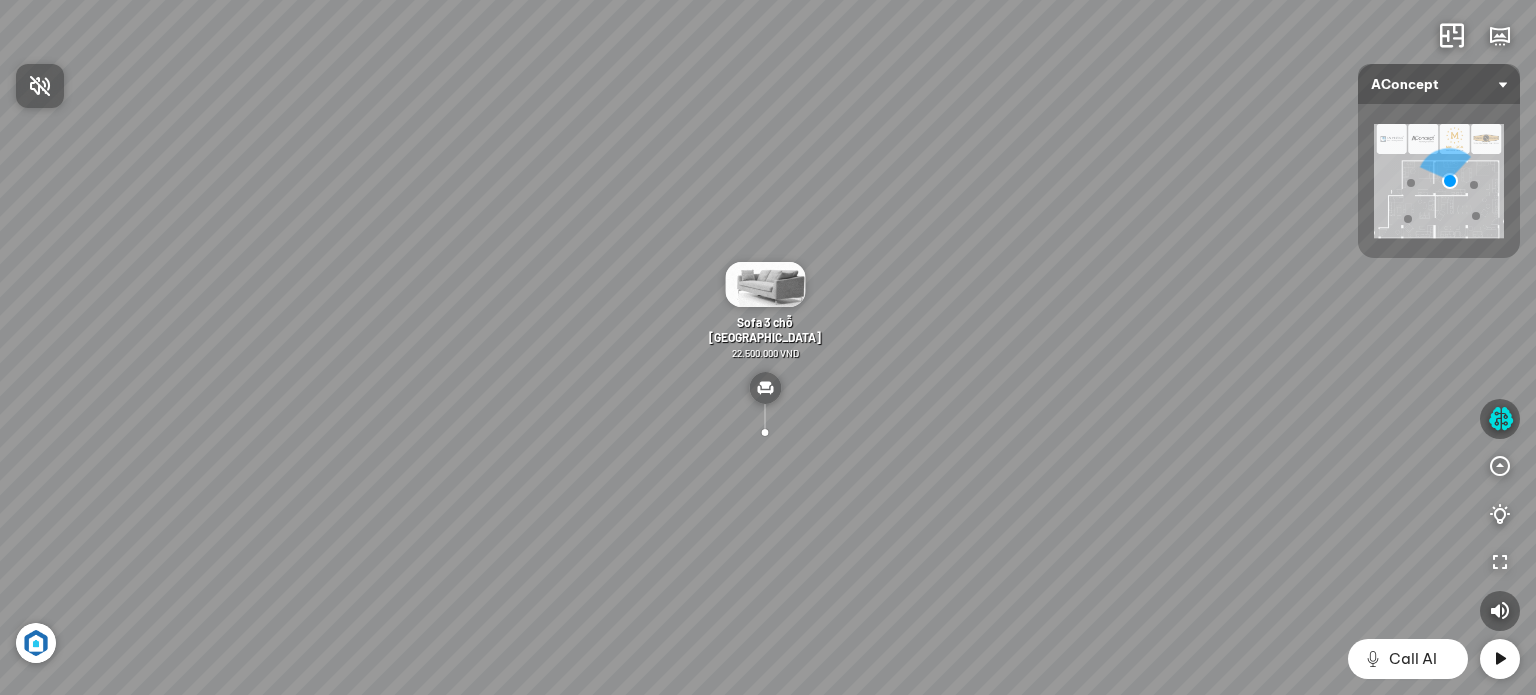 click at bounding box center (768, 347) 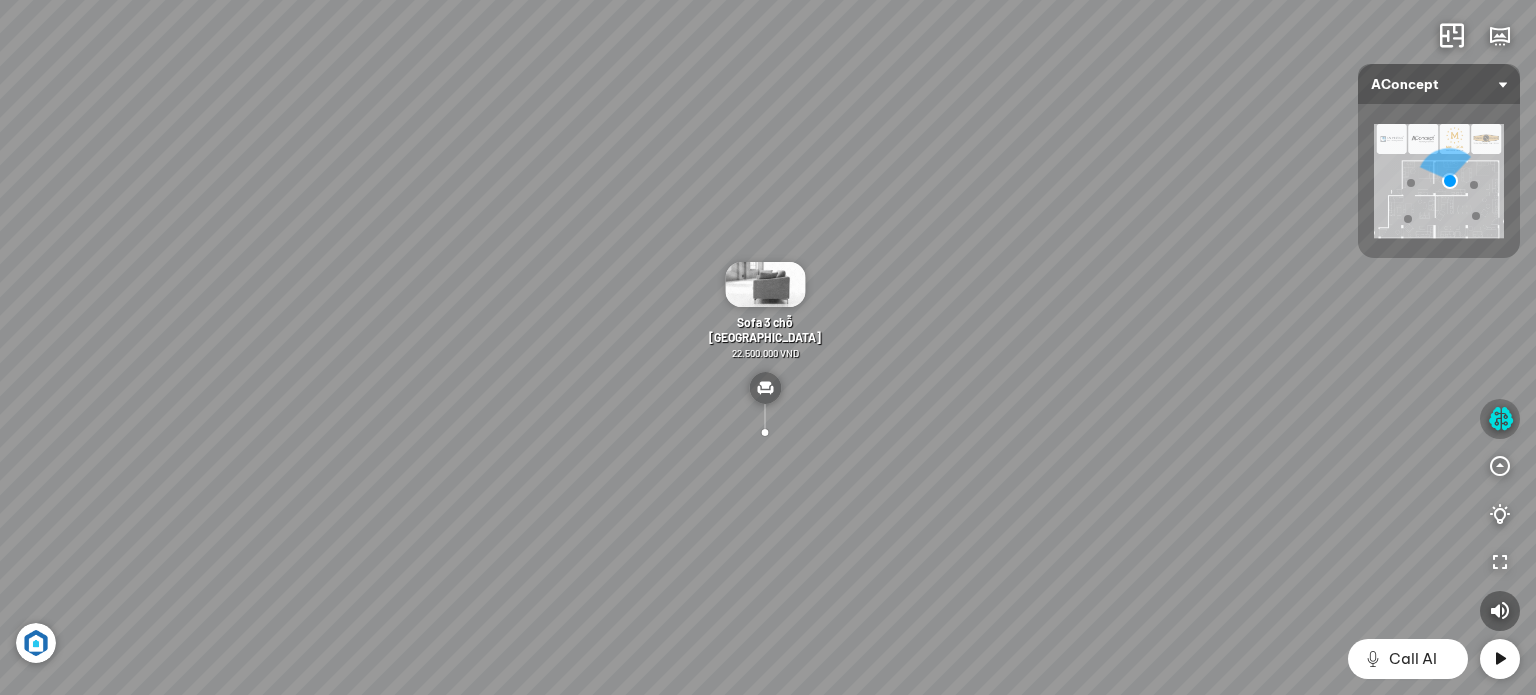 click at bounding box center (1500, 419) 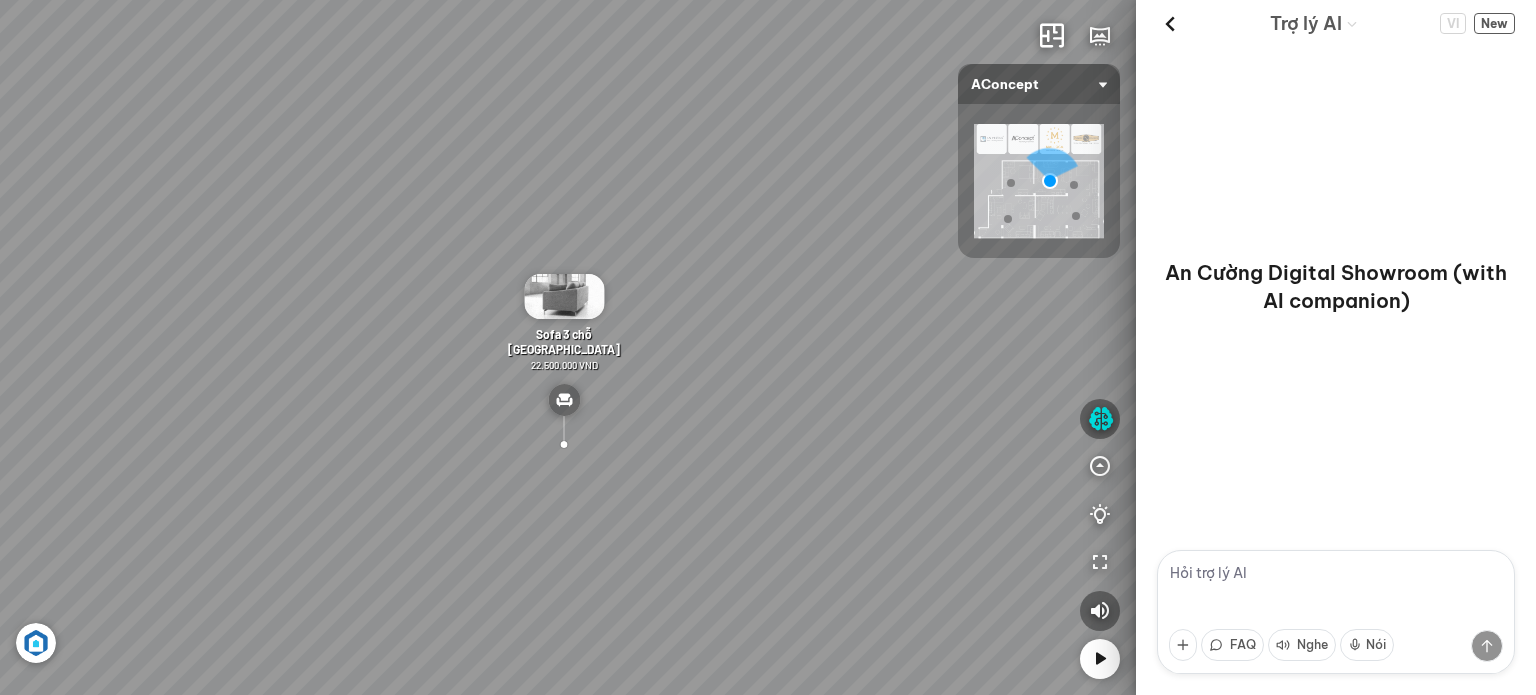 click at bounding box center (1336, 612) 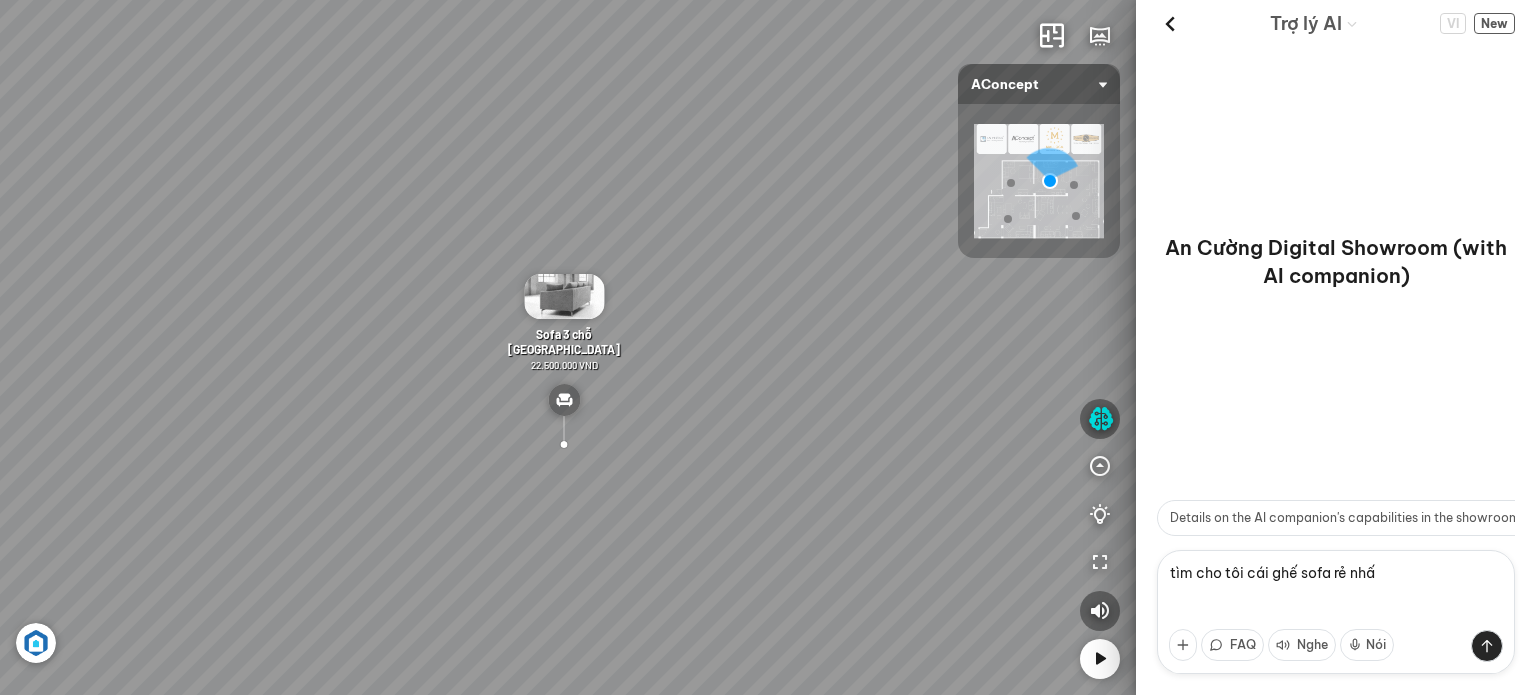 type on "tìm cho tôi cái ghế sofa rẻ nhất" 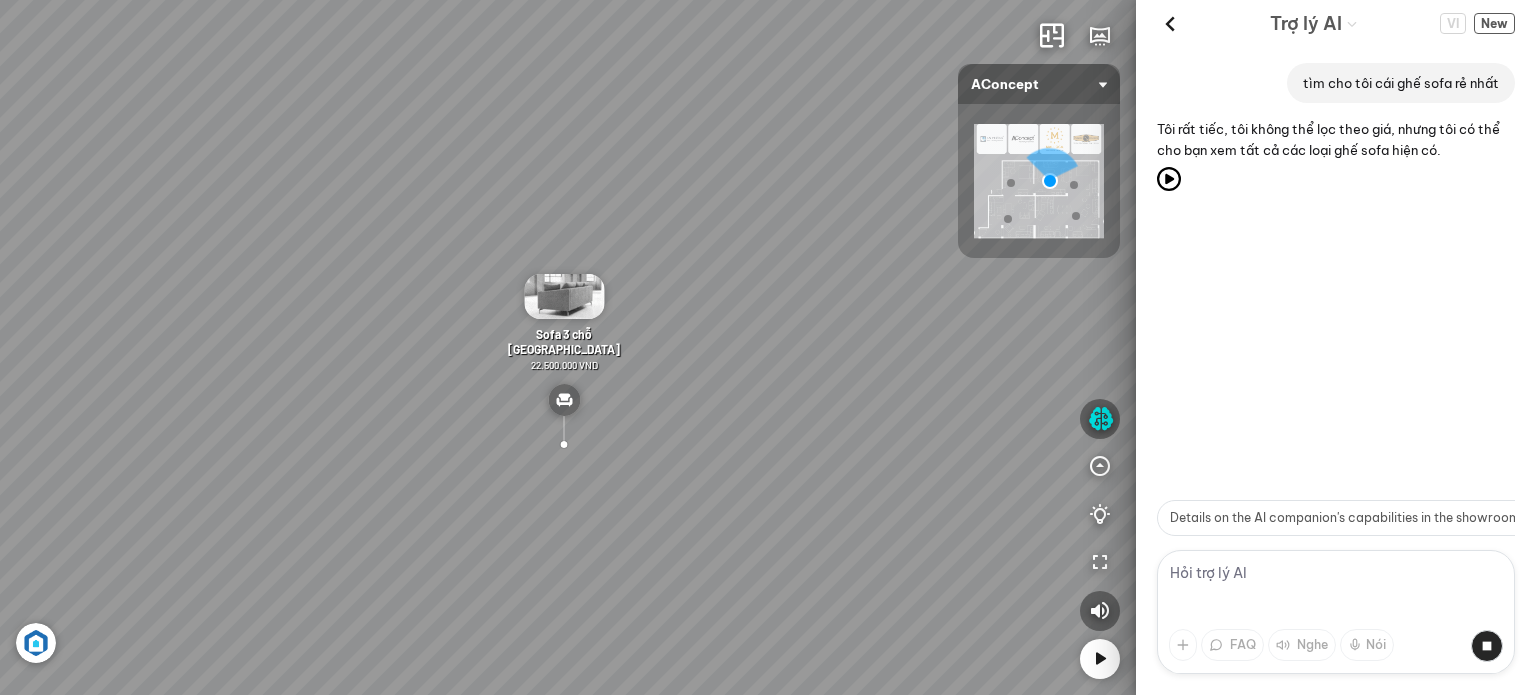 scroll, scrollTop: 274, scrollLeft: 0, axis: vertical 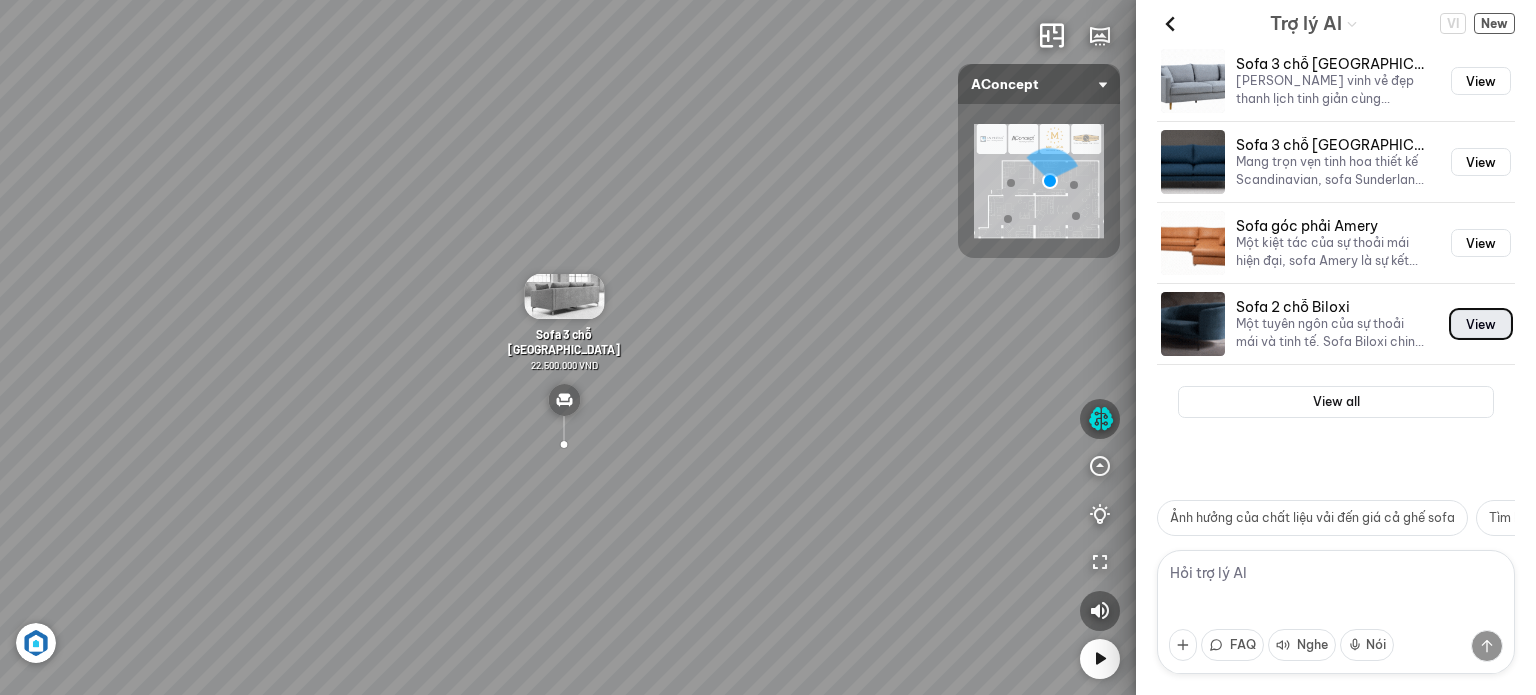 click on "View" at bounding box center [1481, 324] 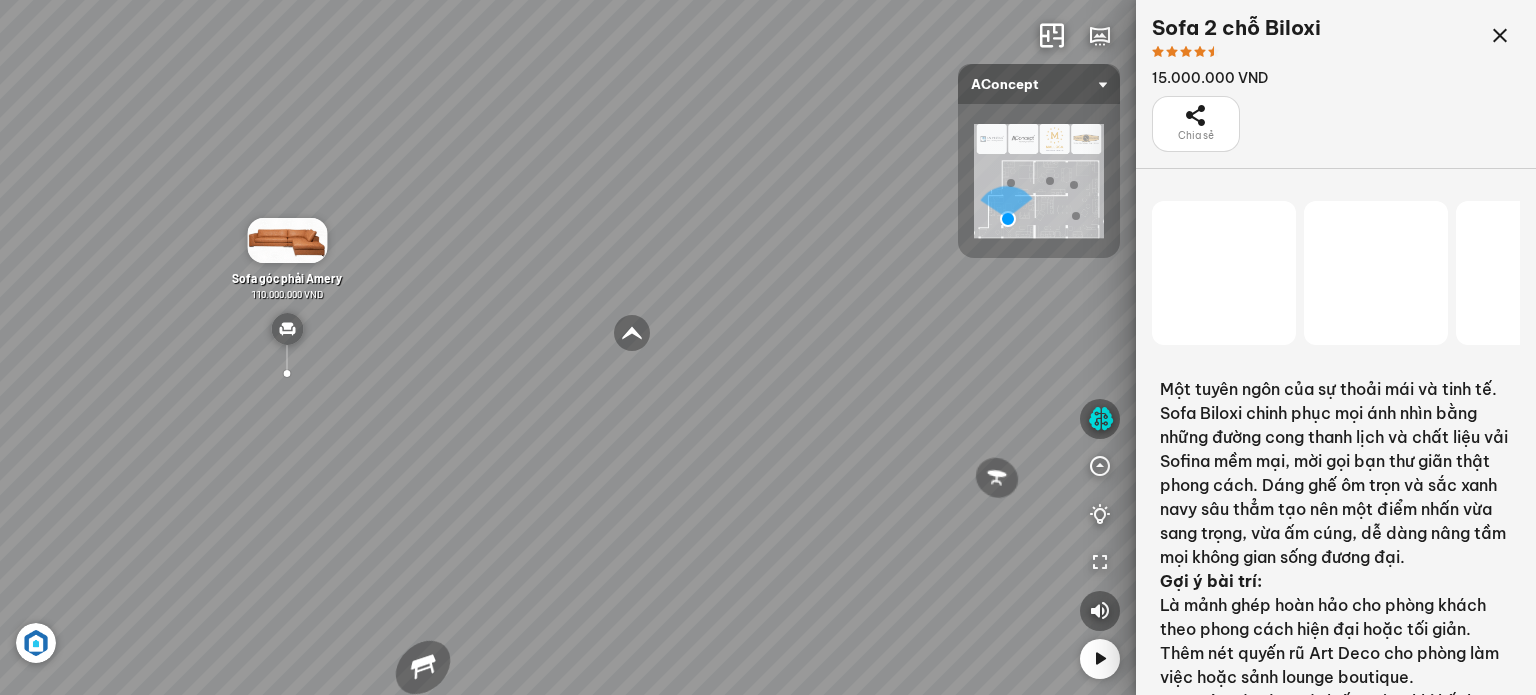 scroll, scrollTop: 417, scrollLeft: 0, axis: vertical 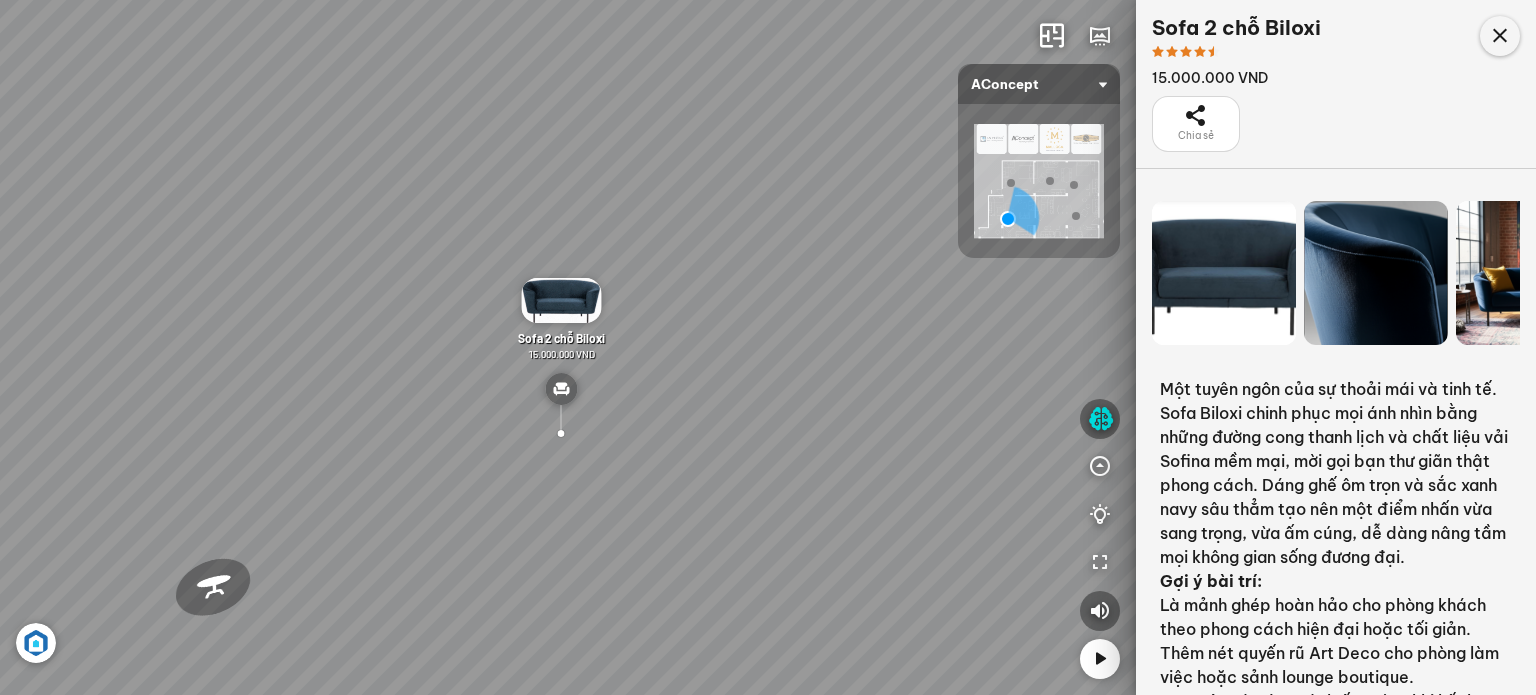 drag, startPoint x: 1497, startPoint y: 36, endPoint x: 1379, endPoint y: 317, distance: 304.77042 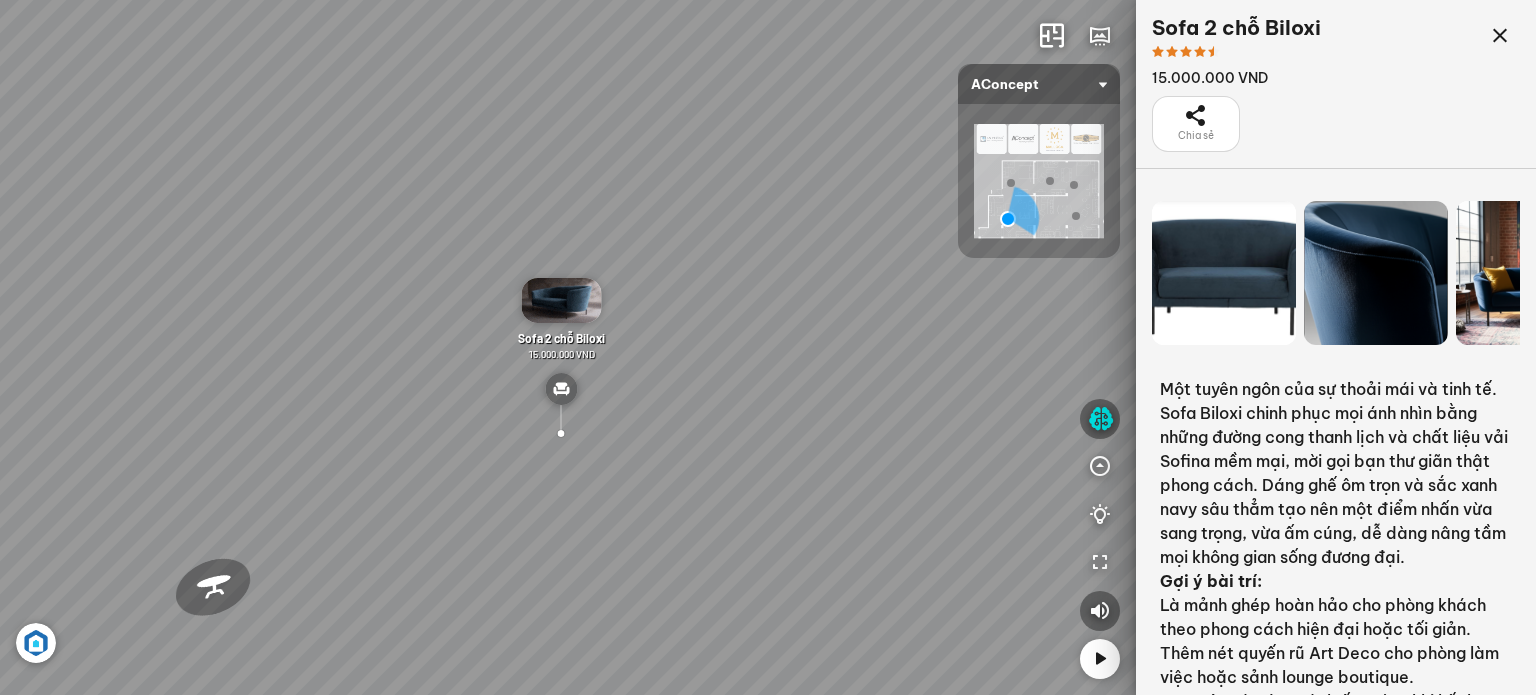 click at bounding box center [1500, 36] 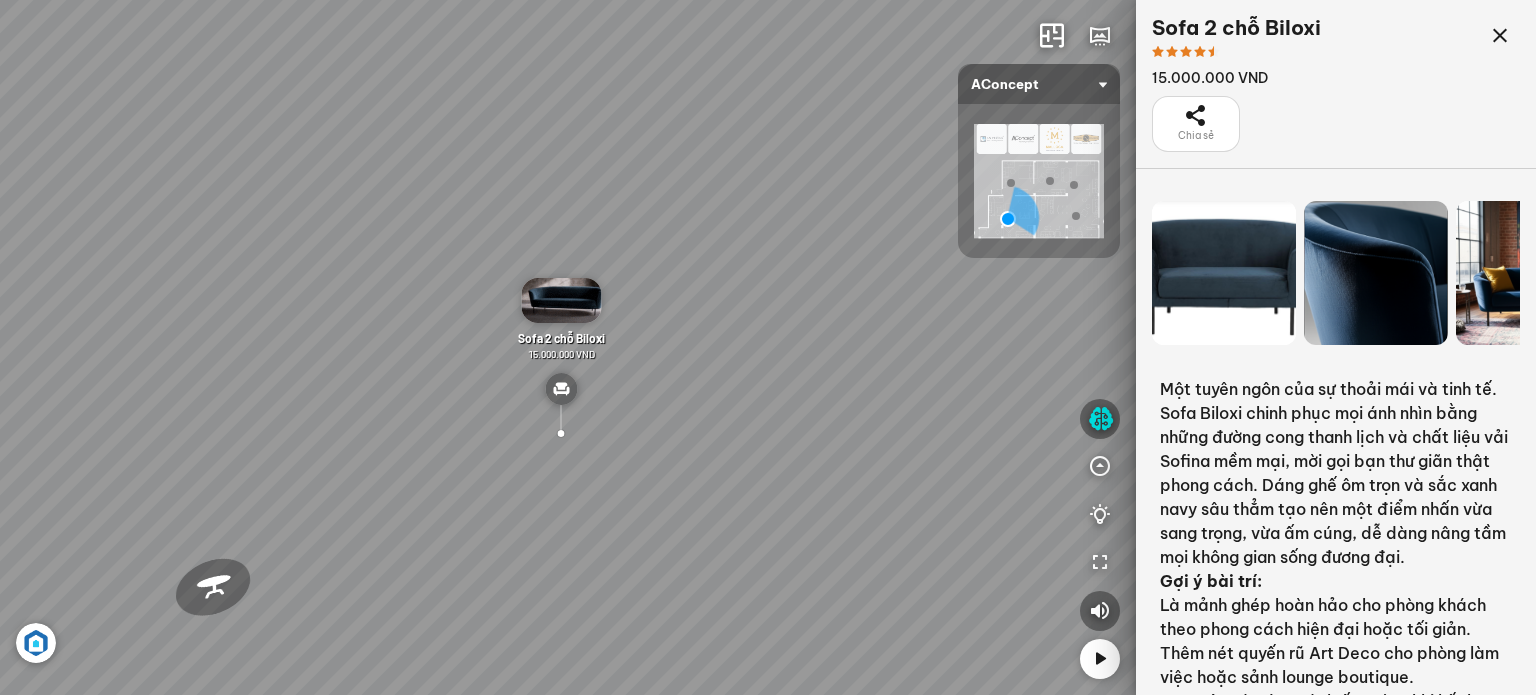 scroll, scrollTop: 274, scrollLeft: 0, axis: vertical 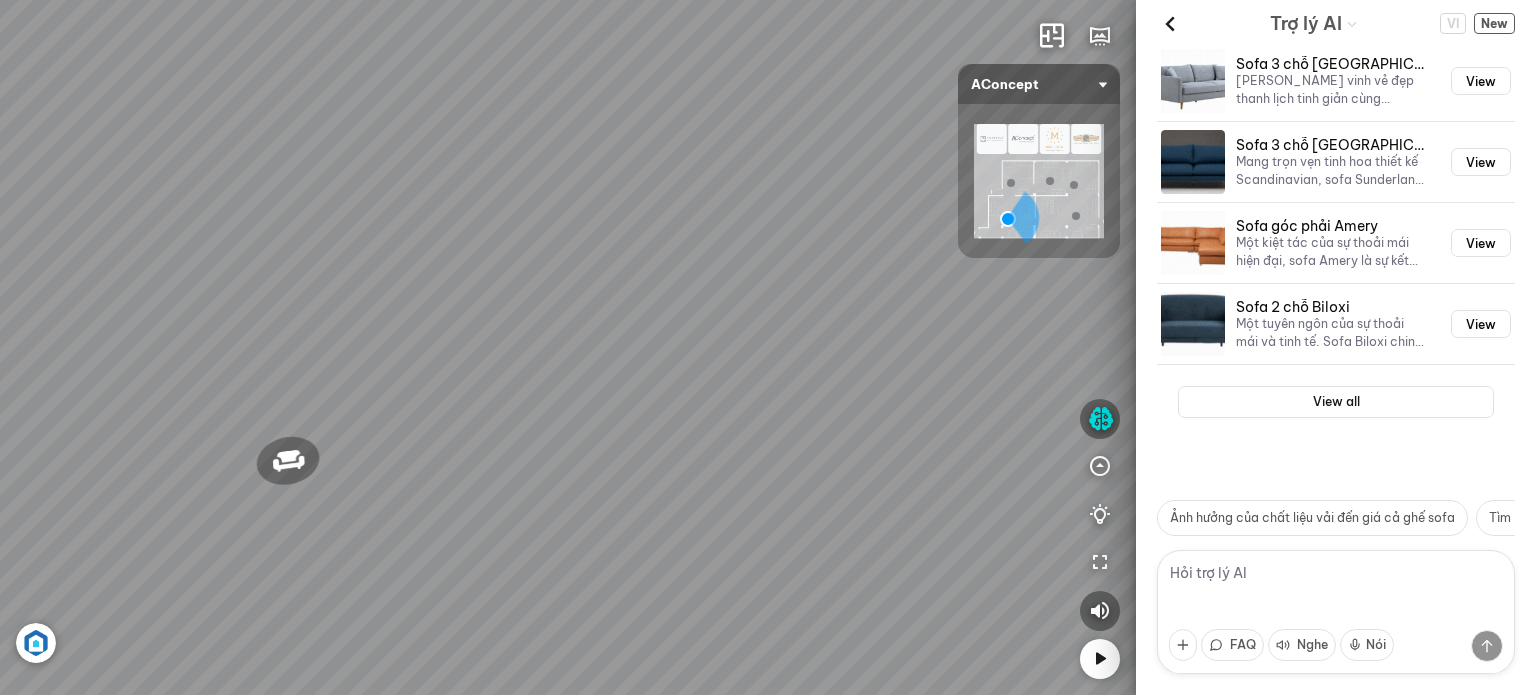 click at bounding box center [1336, 612] 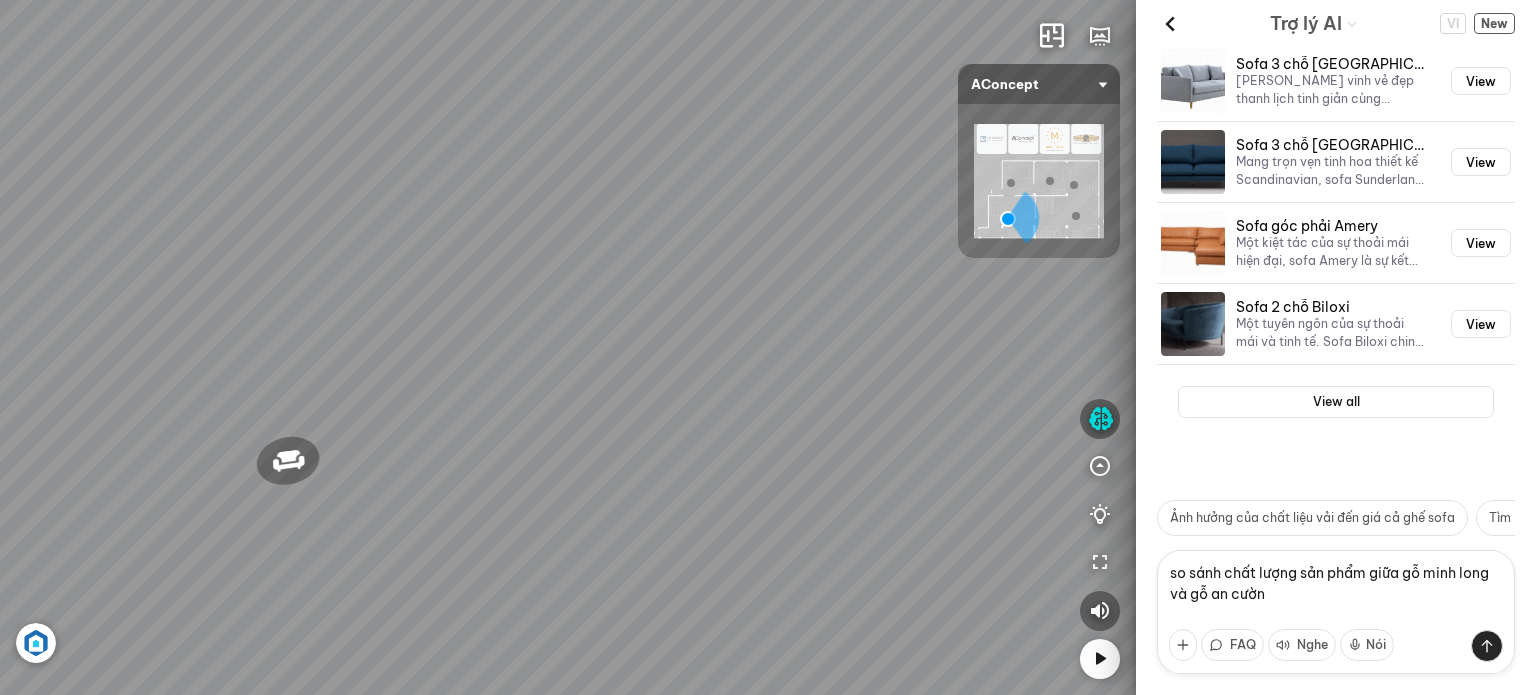 type on "so sánh chất lượng sản phẩm giữa gỗ minh long và gỗ an cường" 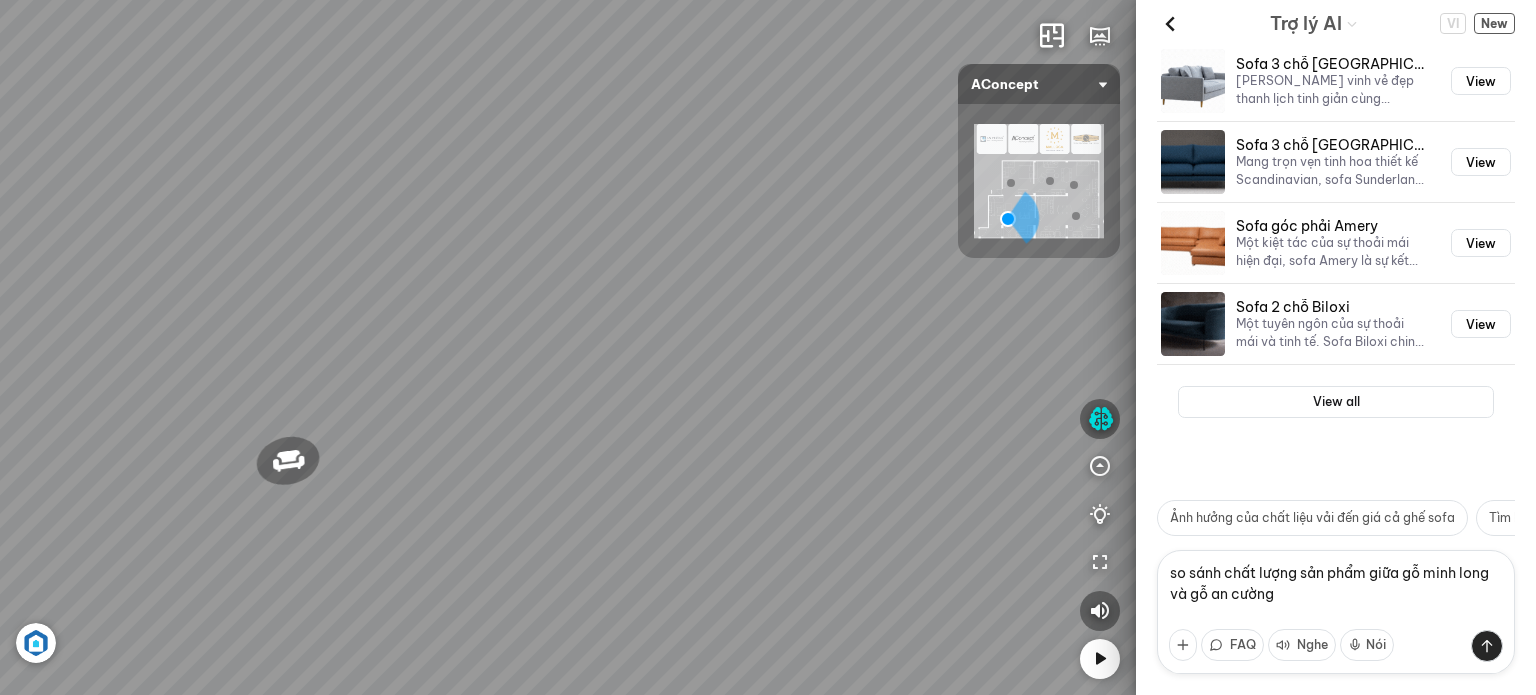 type 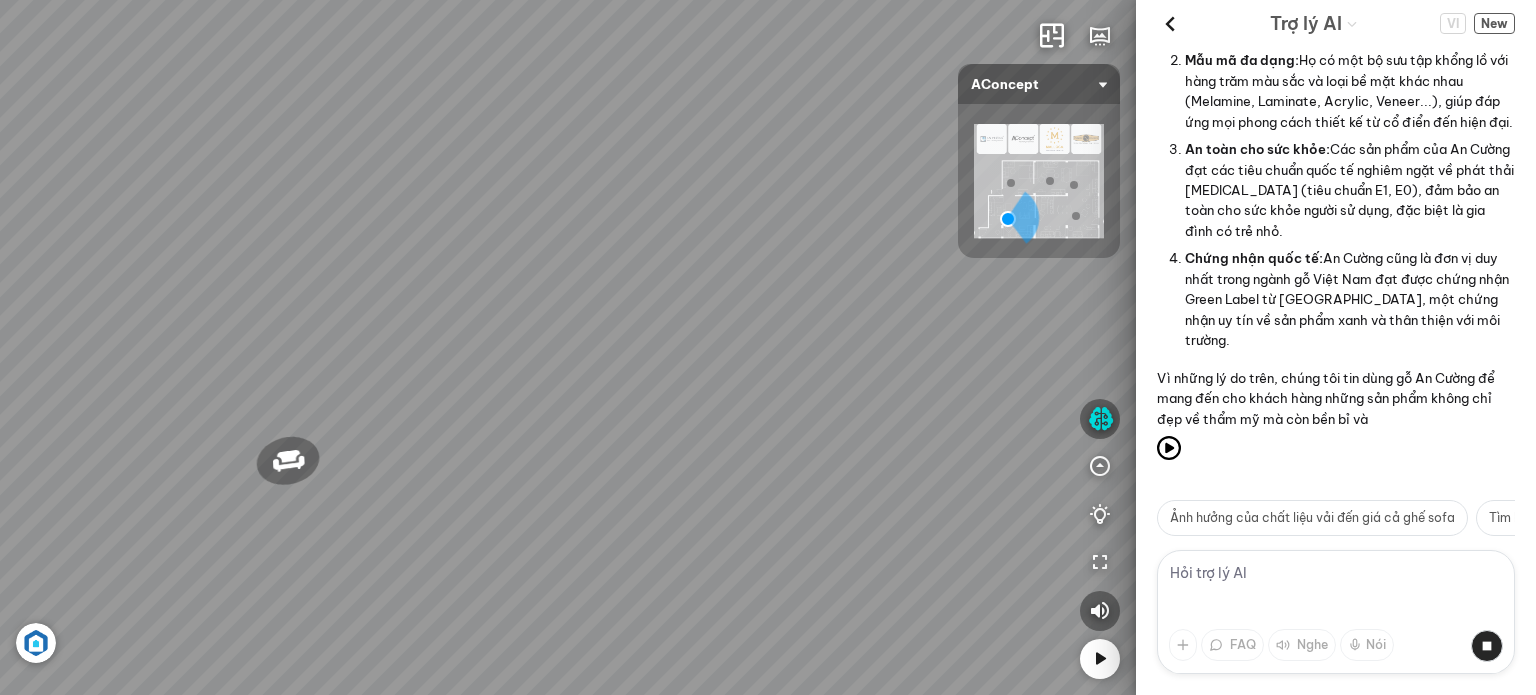 scroll, scrollTop: 1115, scrollLeft: 0, axis: vertical 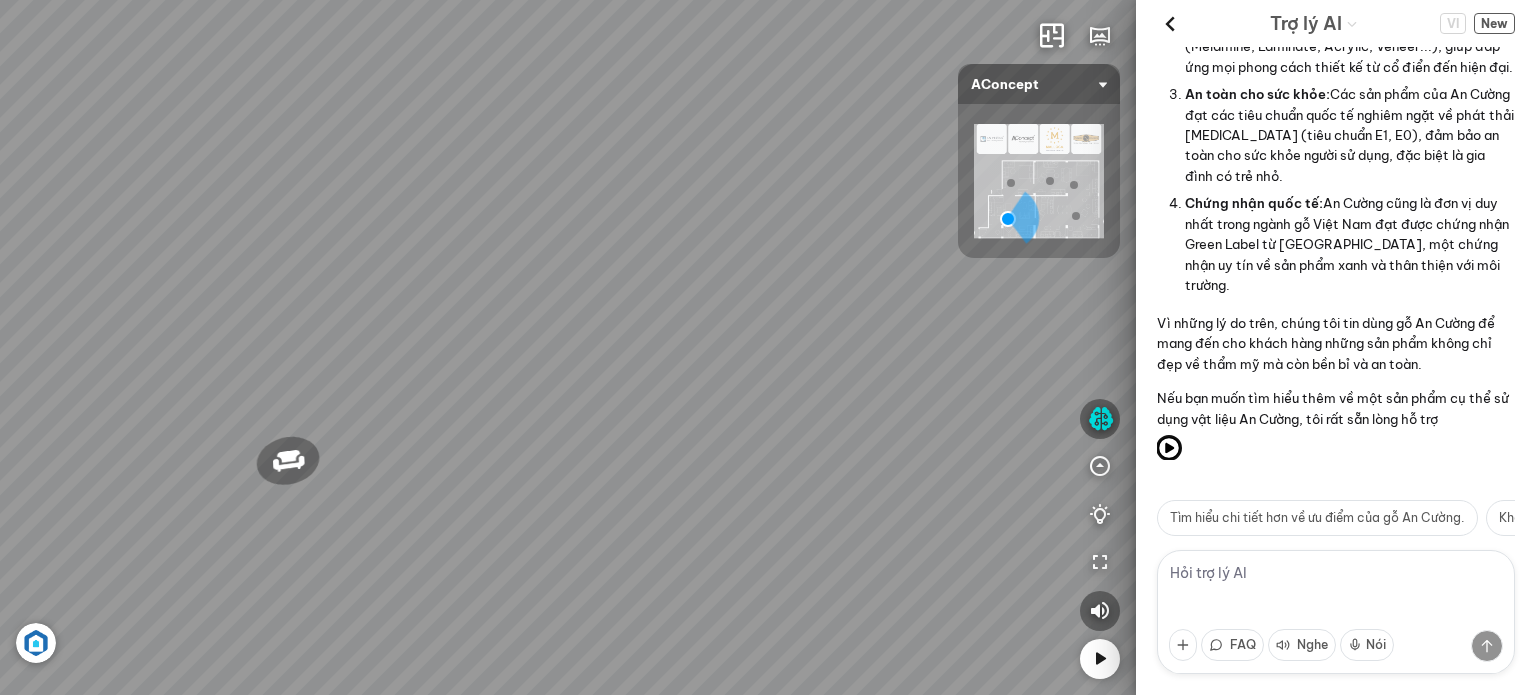 click 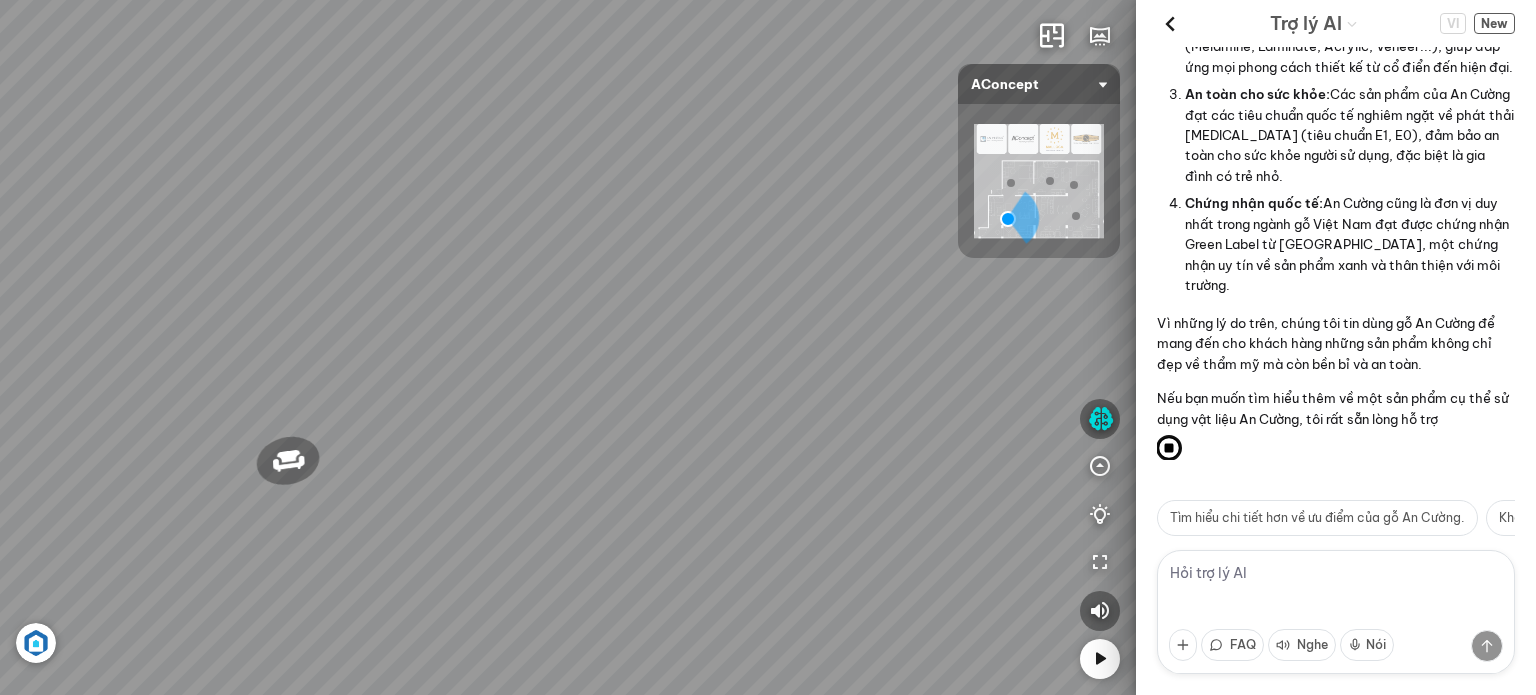 click 